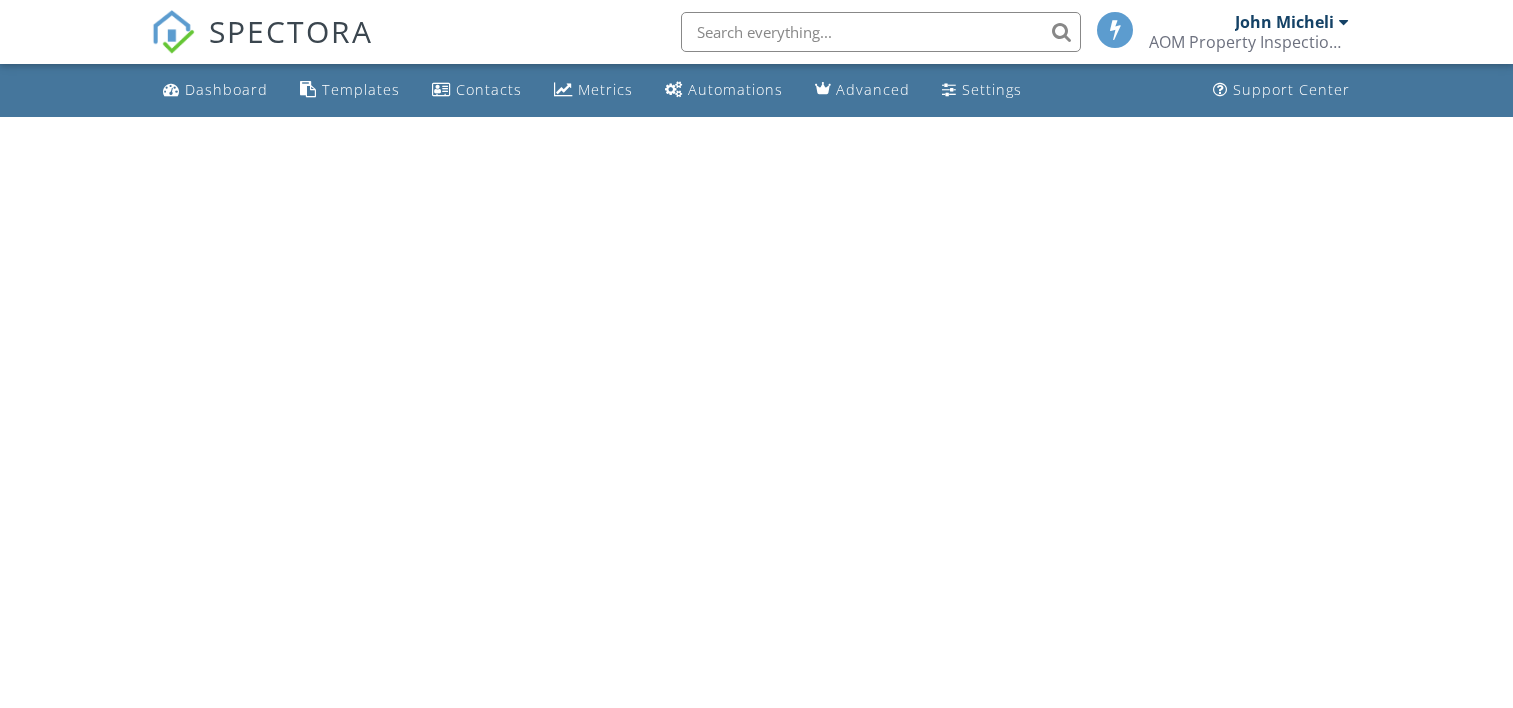 scroll, scrollTop: 0, scrollLeft: 0, axis: both 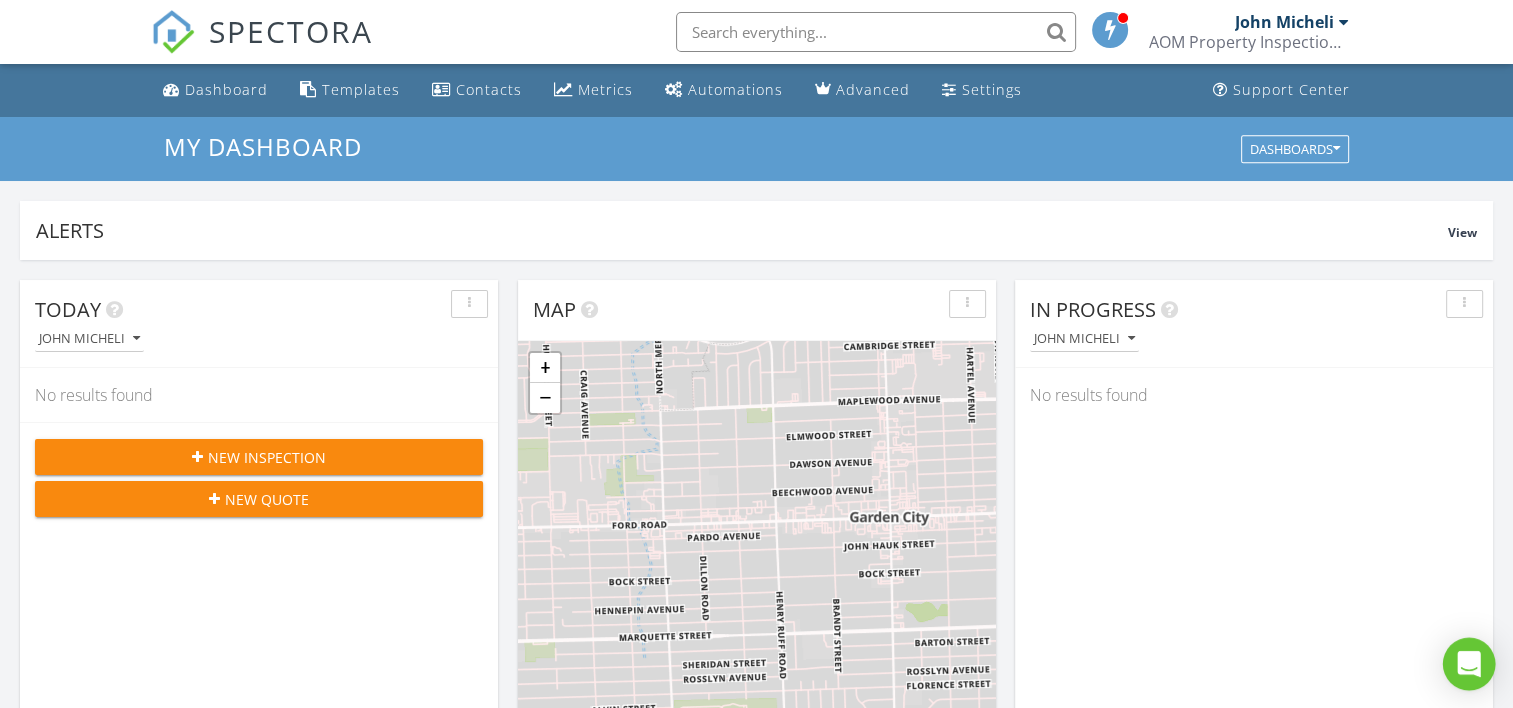 click 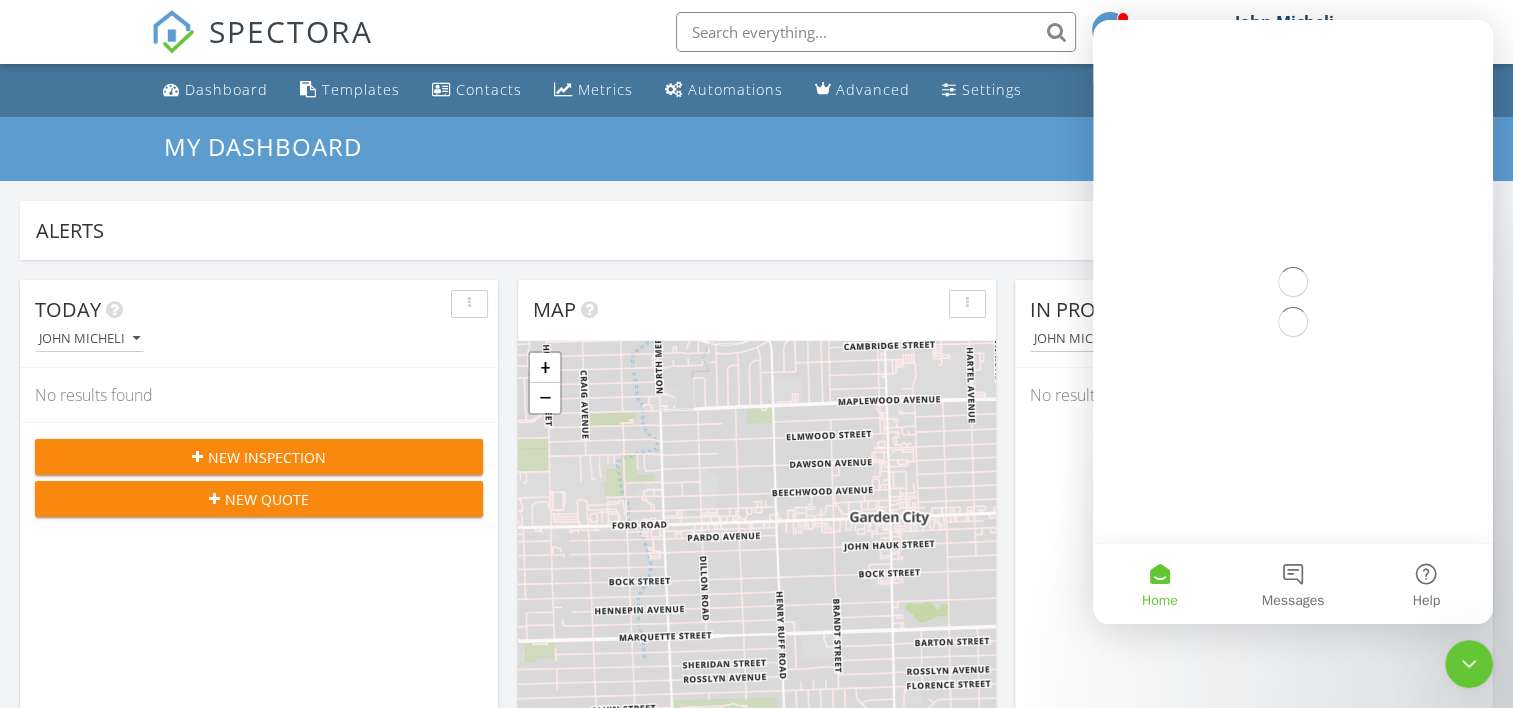 scroll, scrollTop: 0, scrollLeft: 0, axis: both 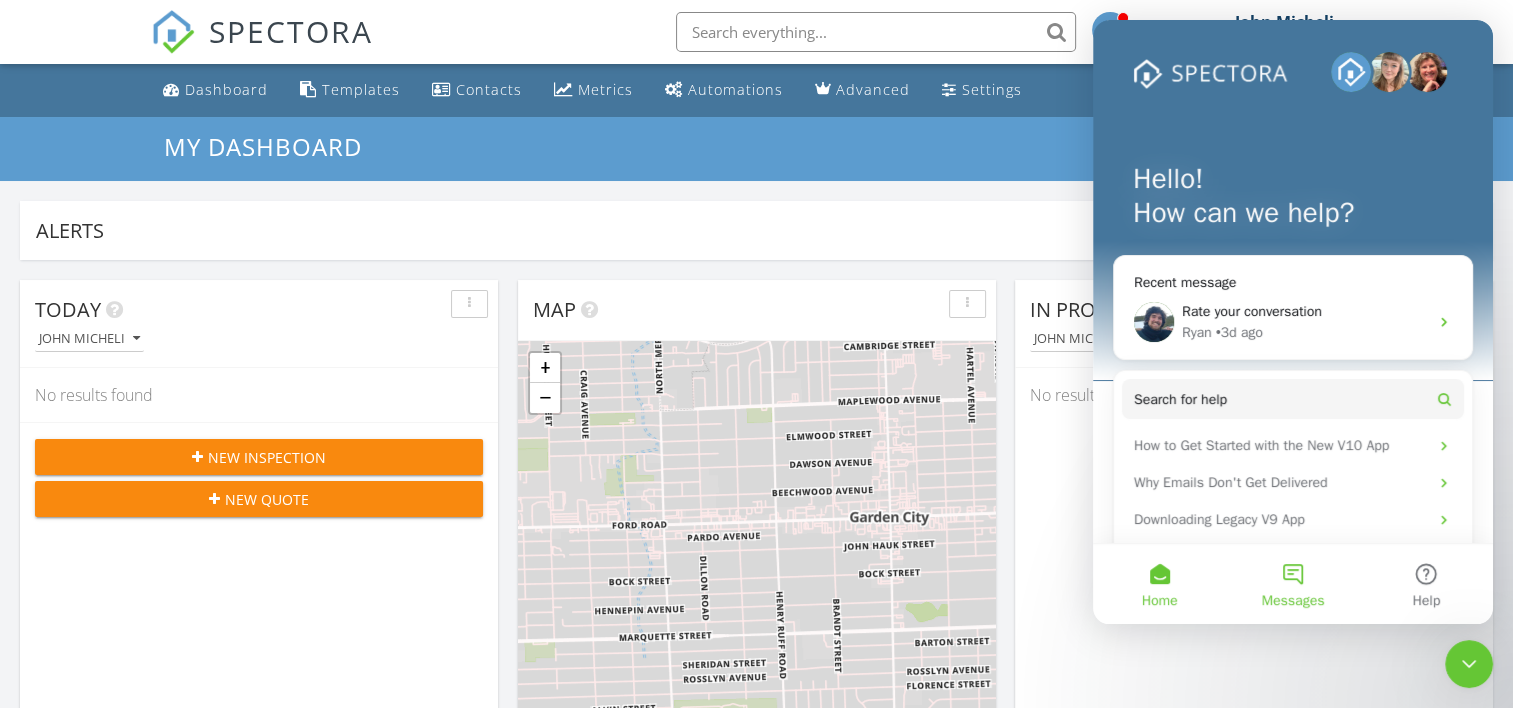 click on "Messages" at bounding box center (1292, 584) 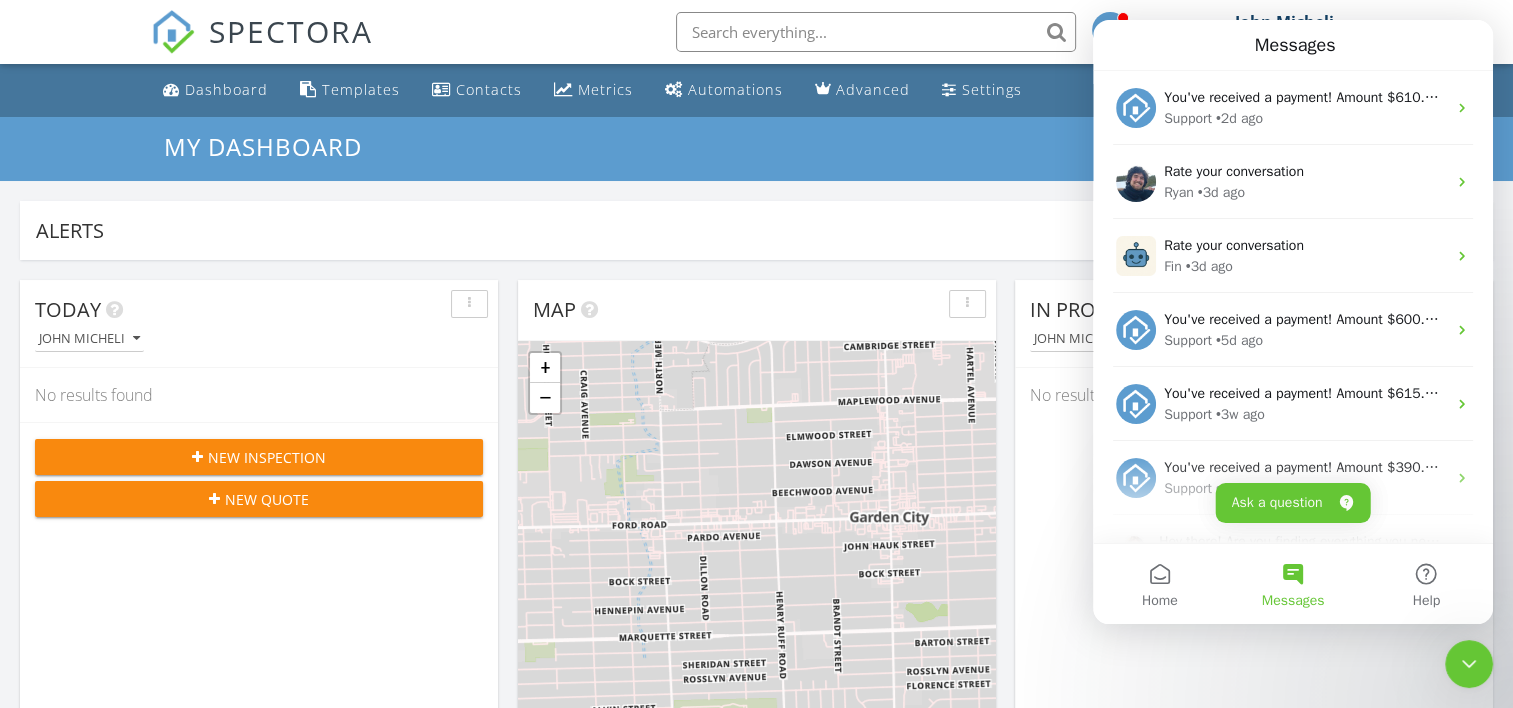 click on "Messages" at bounding box center [1292, 584] 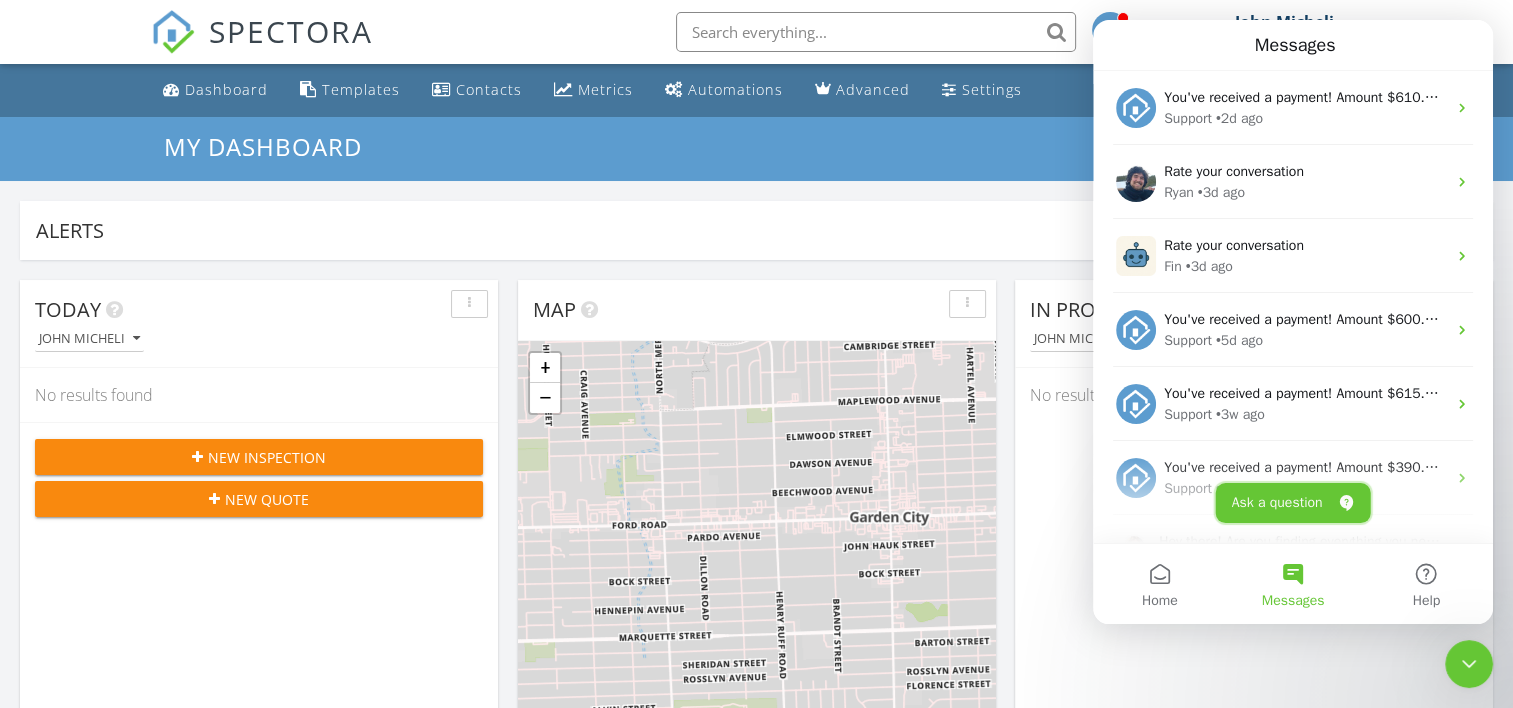click on "Ask a question" at bounding box center (1293, 503) 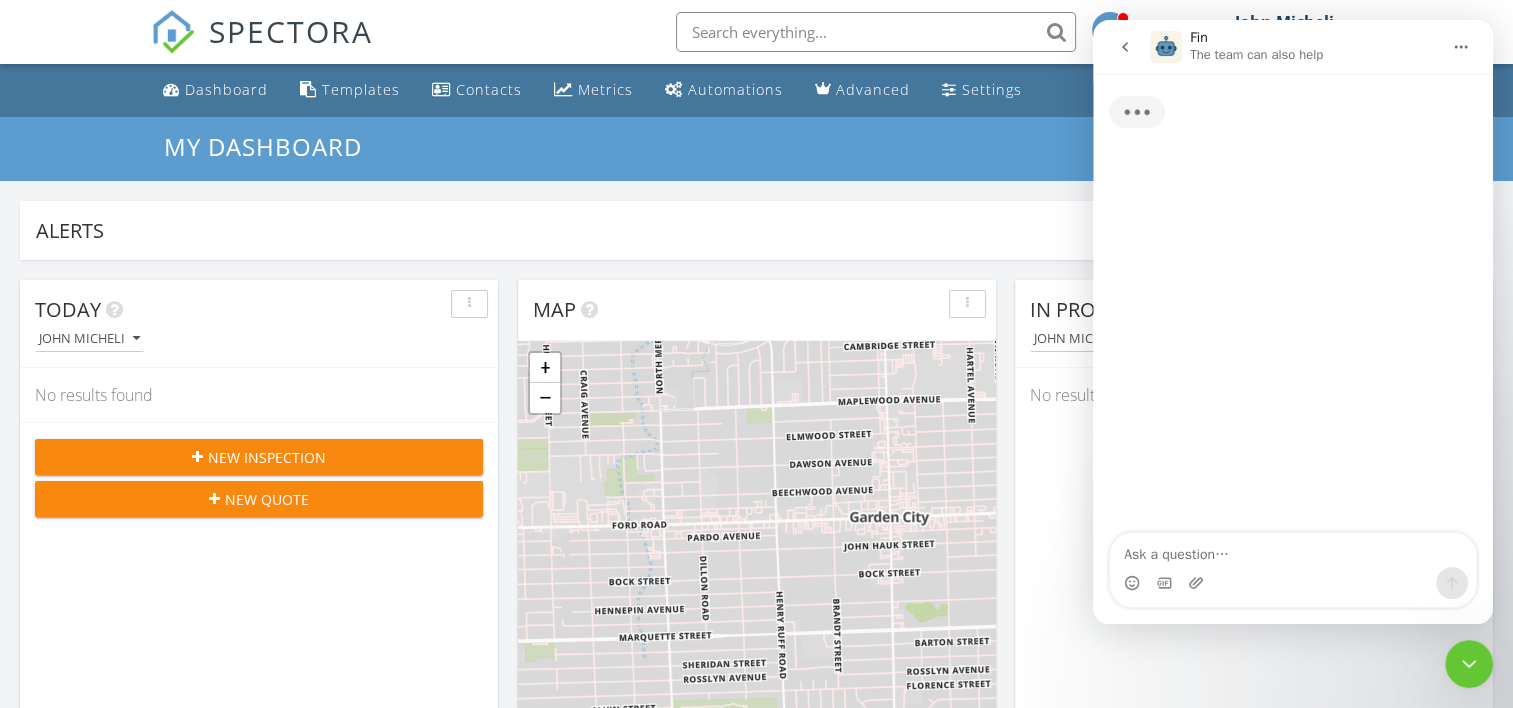 click at bounding box center (1293, 550) 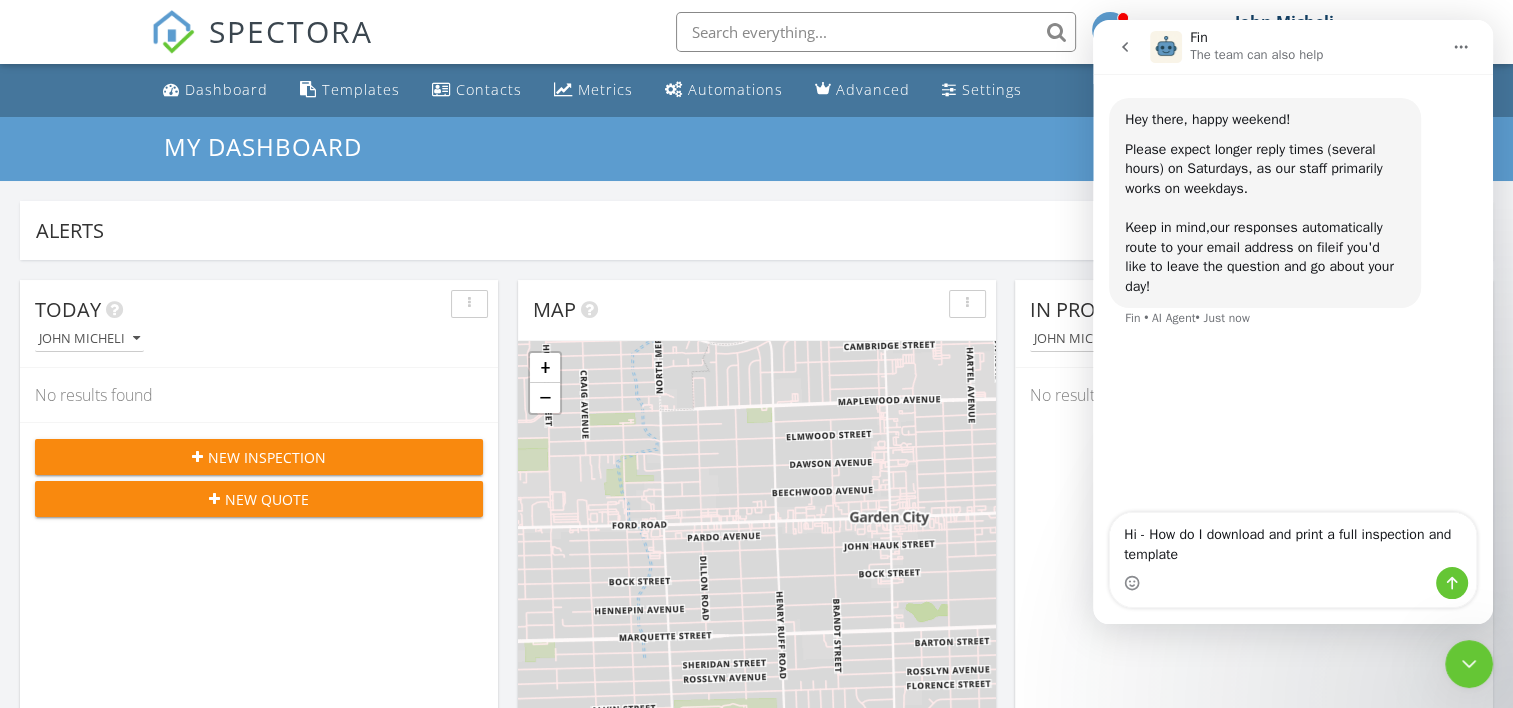 type on "Hi - How do I download and print a full inspection and template?" 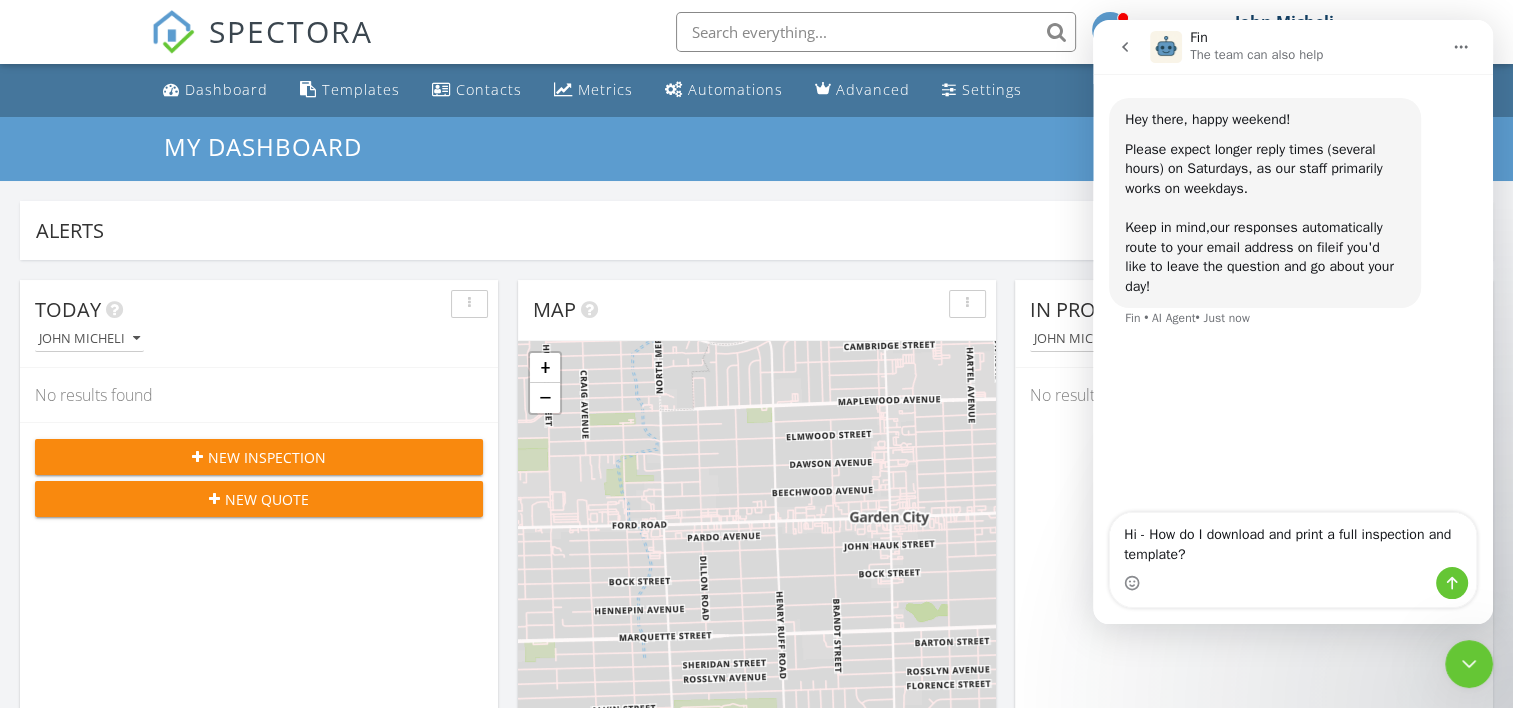 type 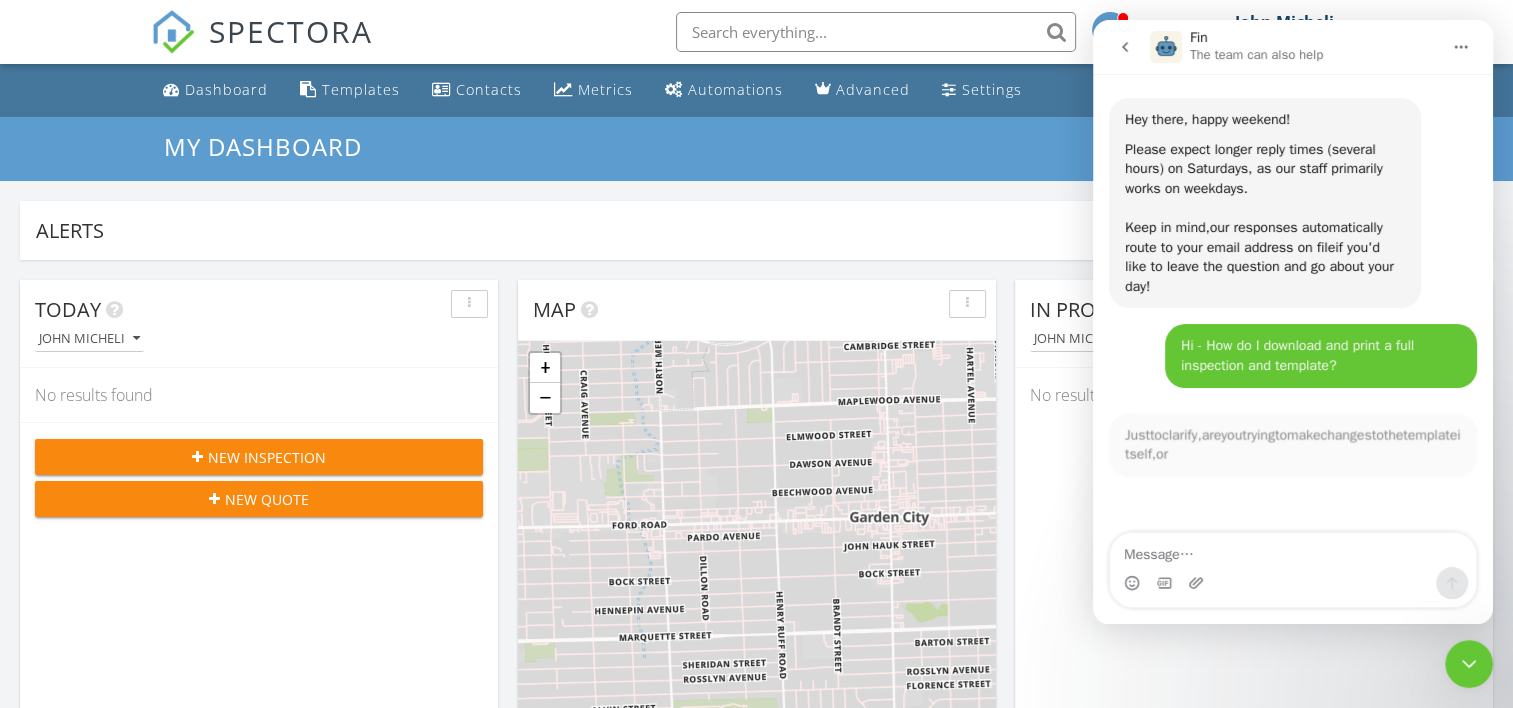 scroll, scrollTop: 3, scrollLeft: 0, axis: vertical 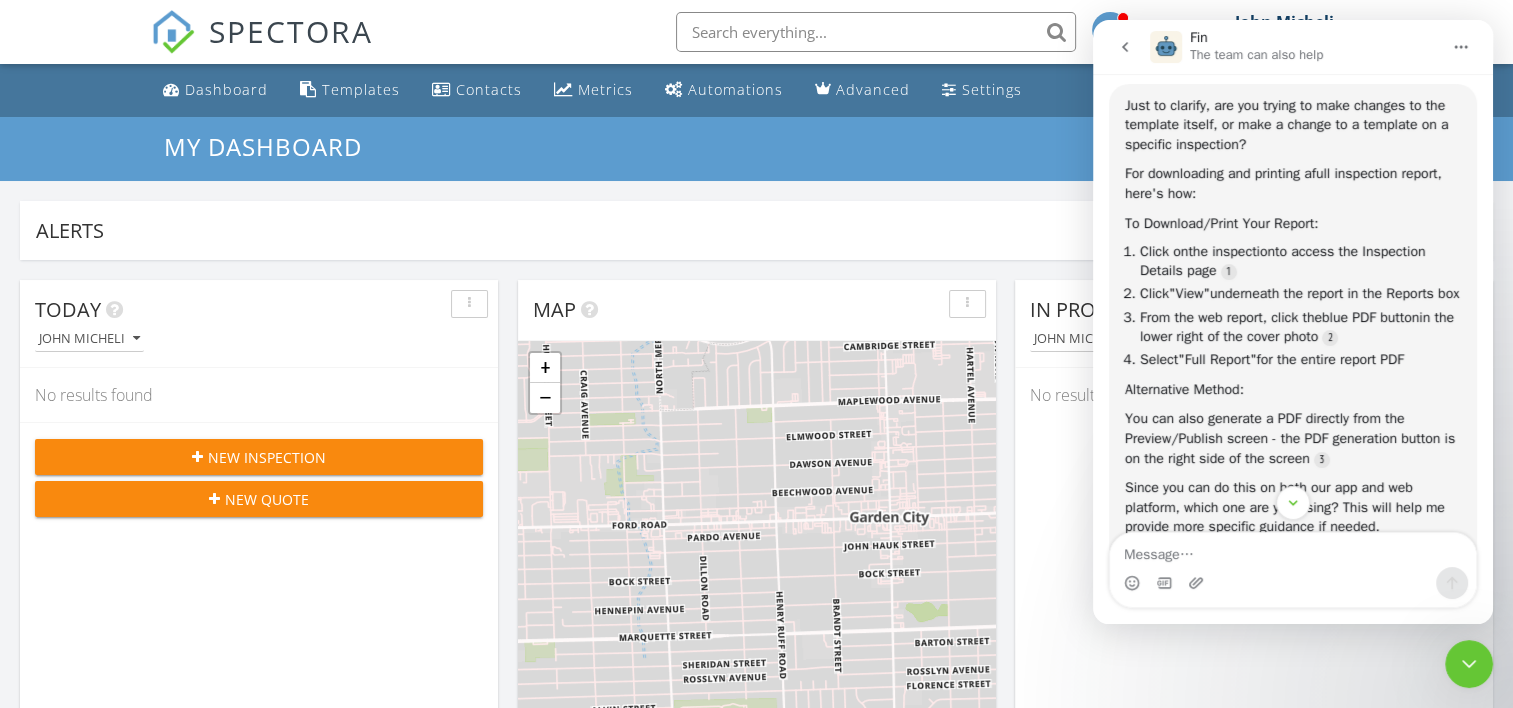 click at bounding box center [1293, 550] 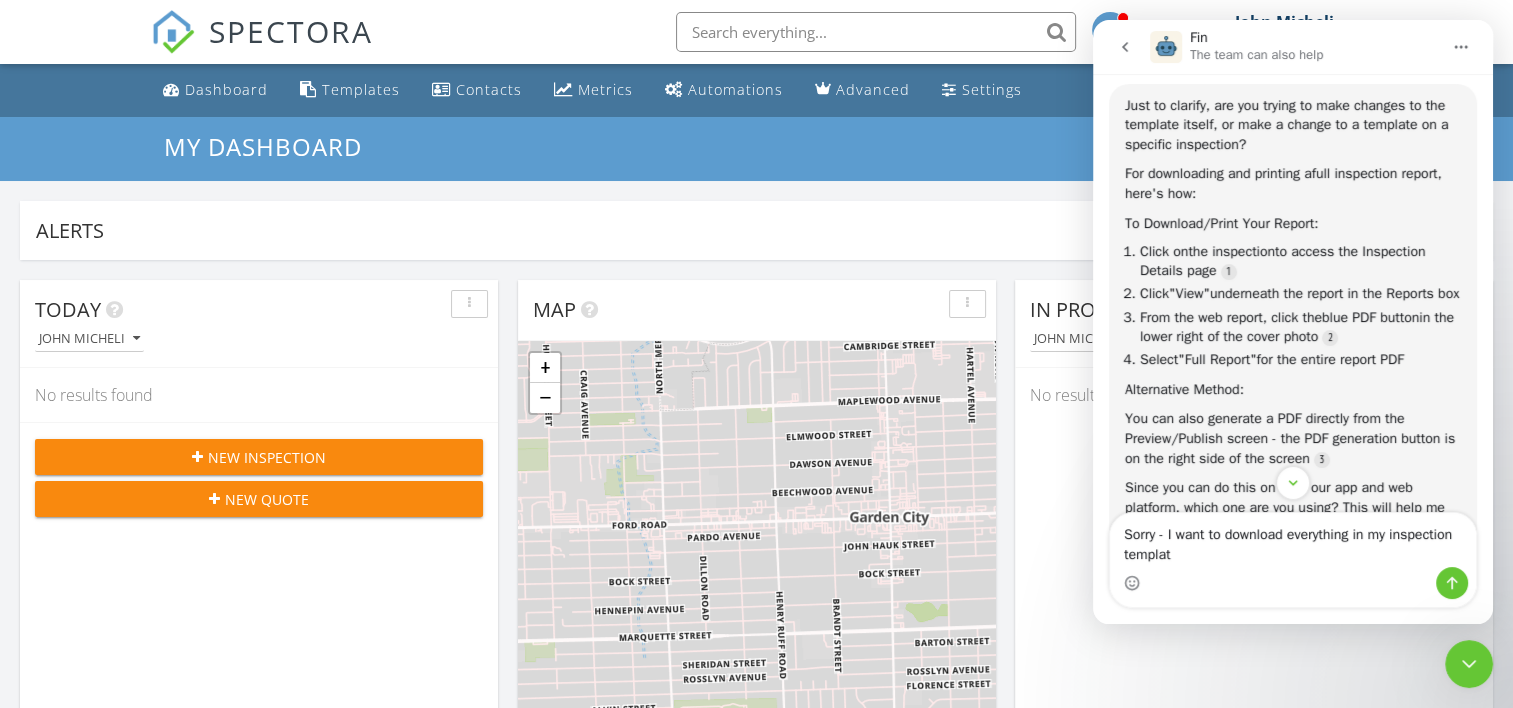 type on "Sorry - I want to download everything in my inspection template" 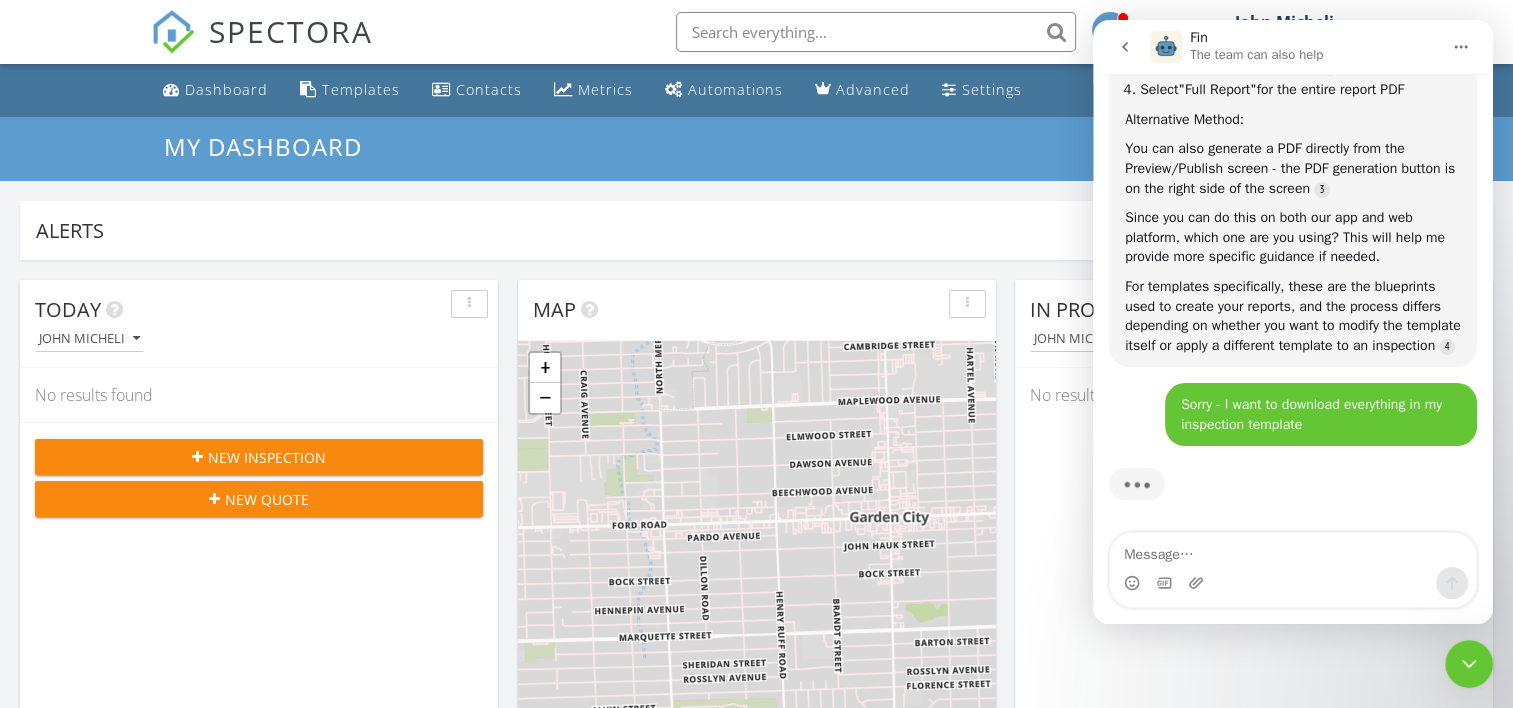 scroll, scrollTop: 633, scrollLeft: 0, axis: vertical 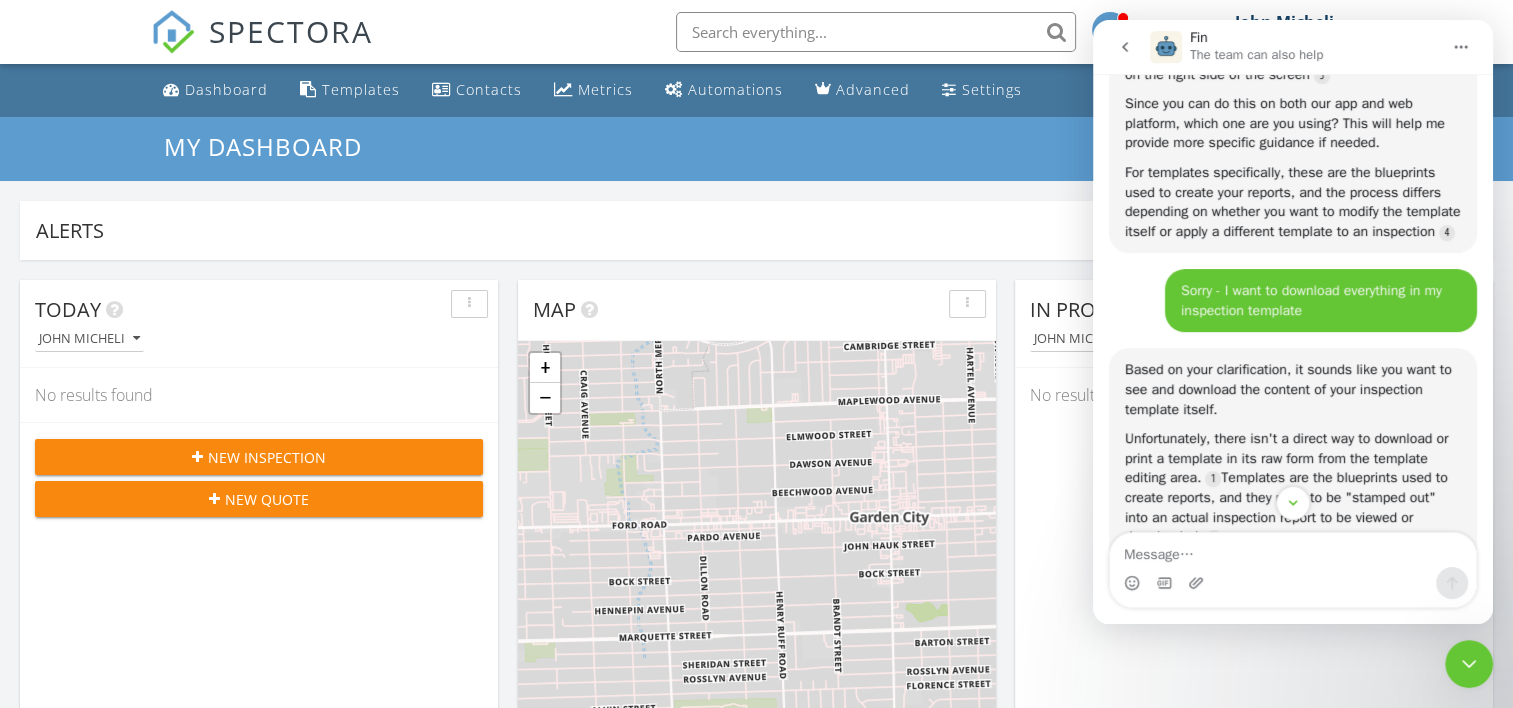 click at bounding box center (1293, 550) 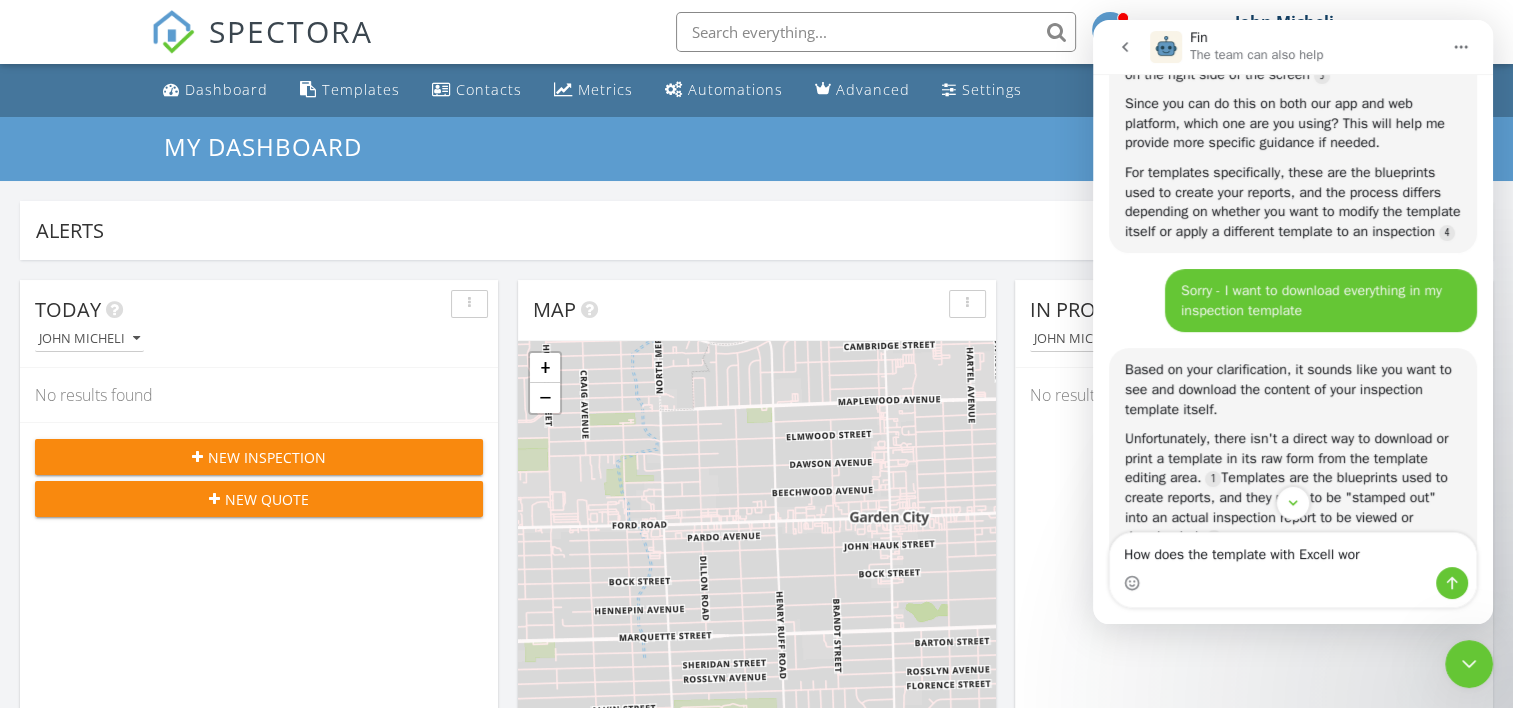 type on "How does the template with Excell work" 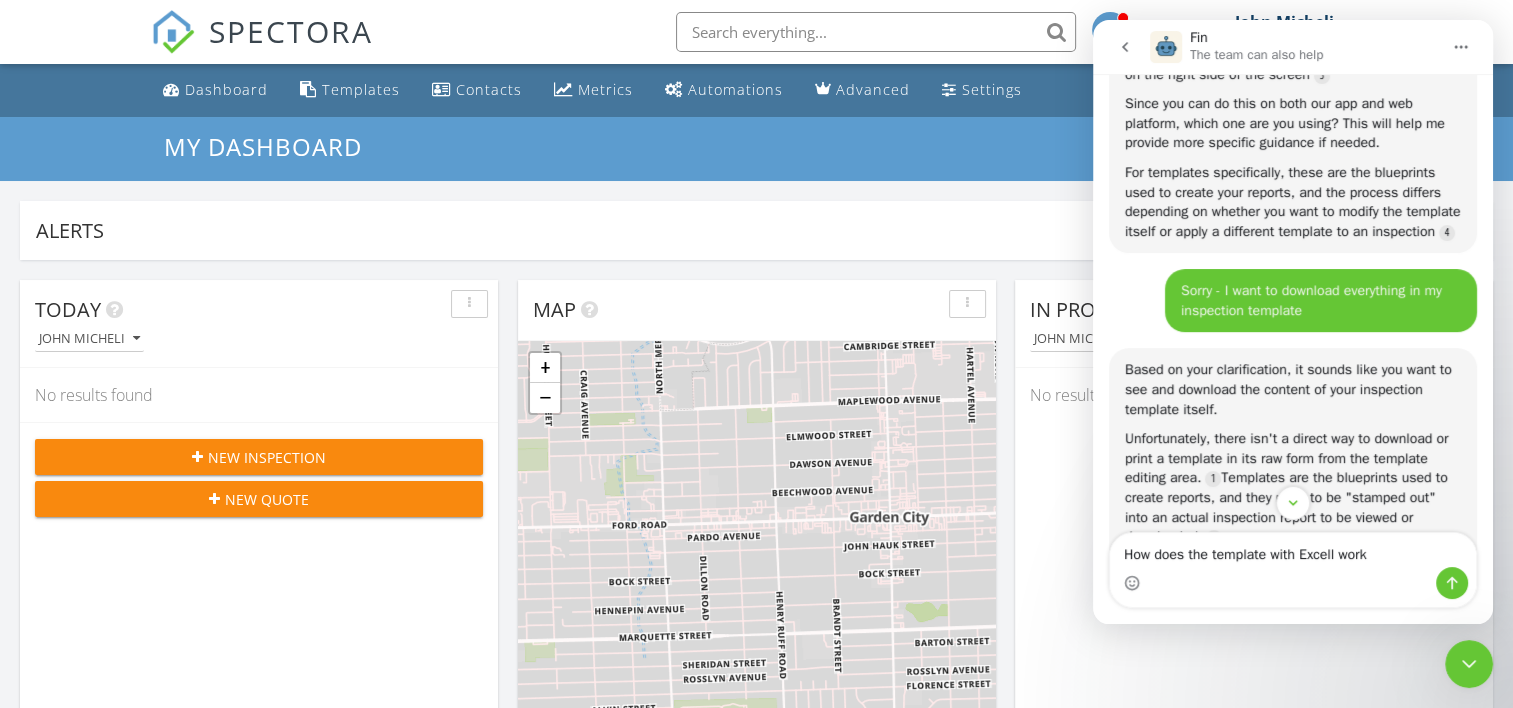 type 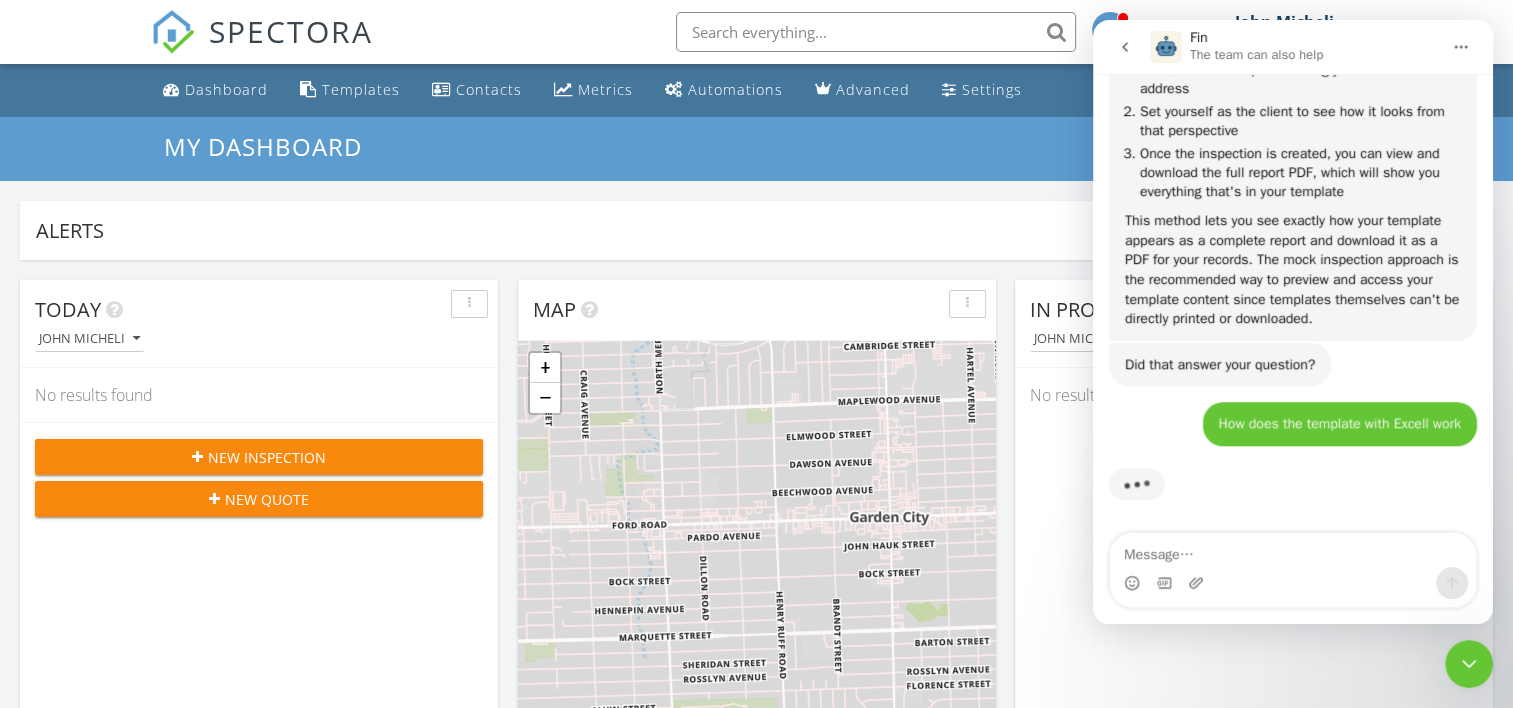 scroll, scrollTop: 1287, scrollLeft: 0, axis: vertical 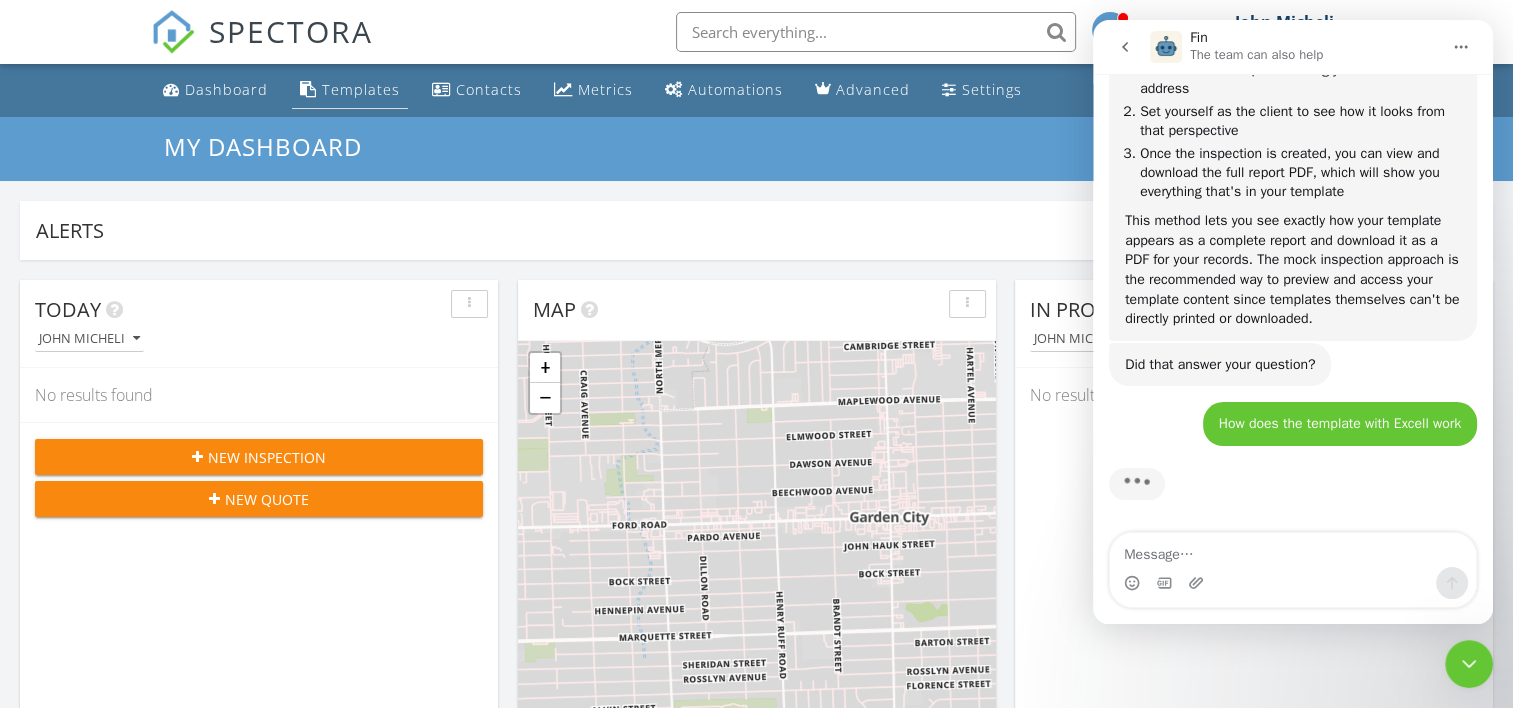 click on "Templates" at bounding box center [361, 89] 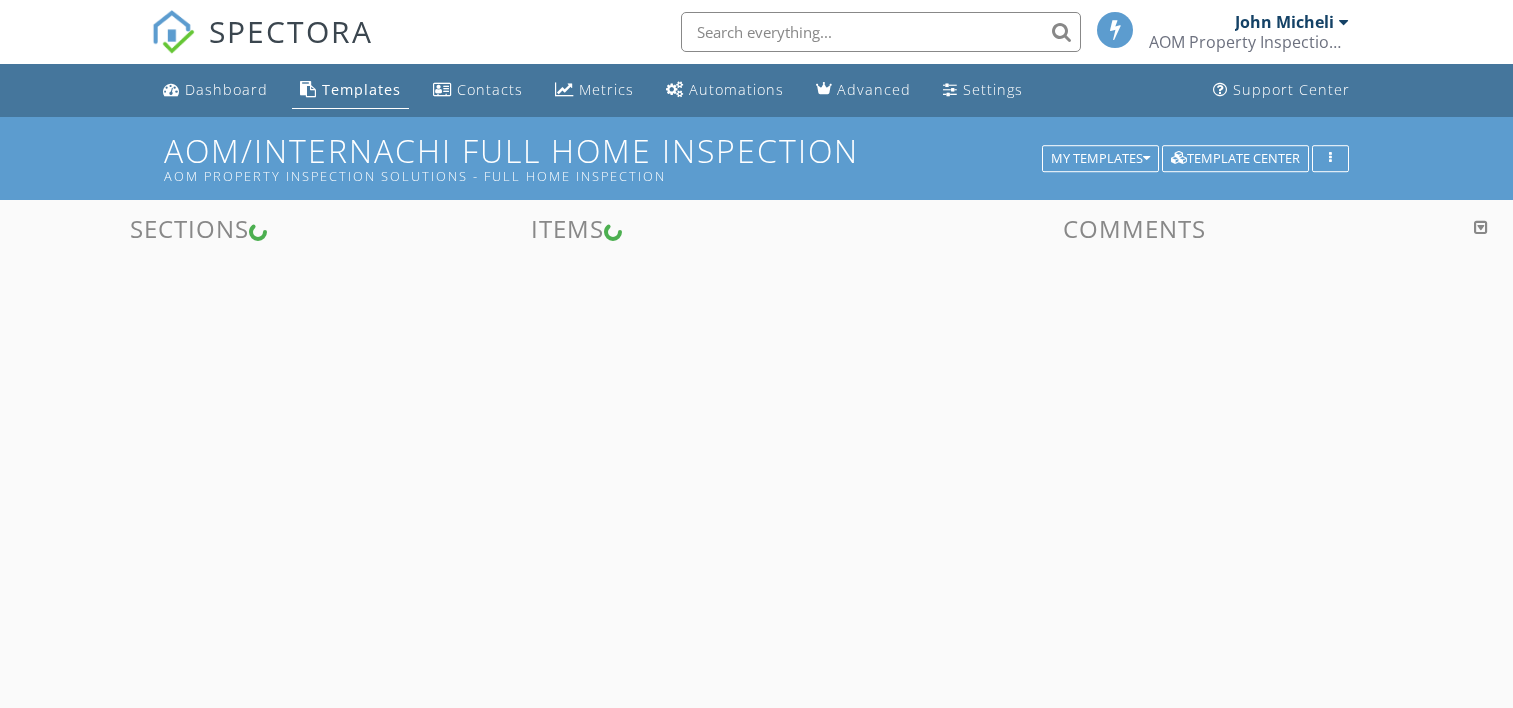 scroll, scrollTop: 0, scrollLeft: 0, axis: both 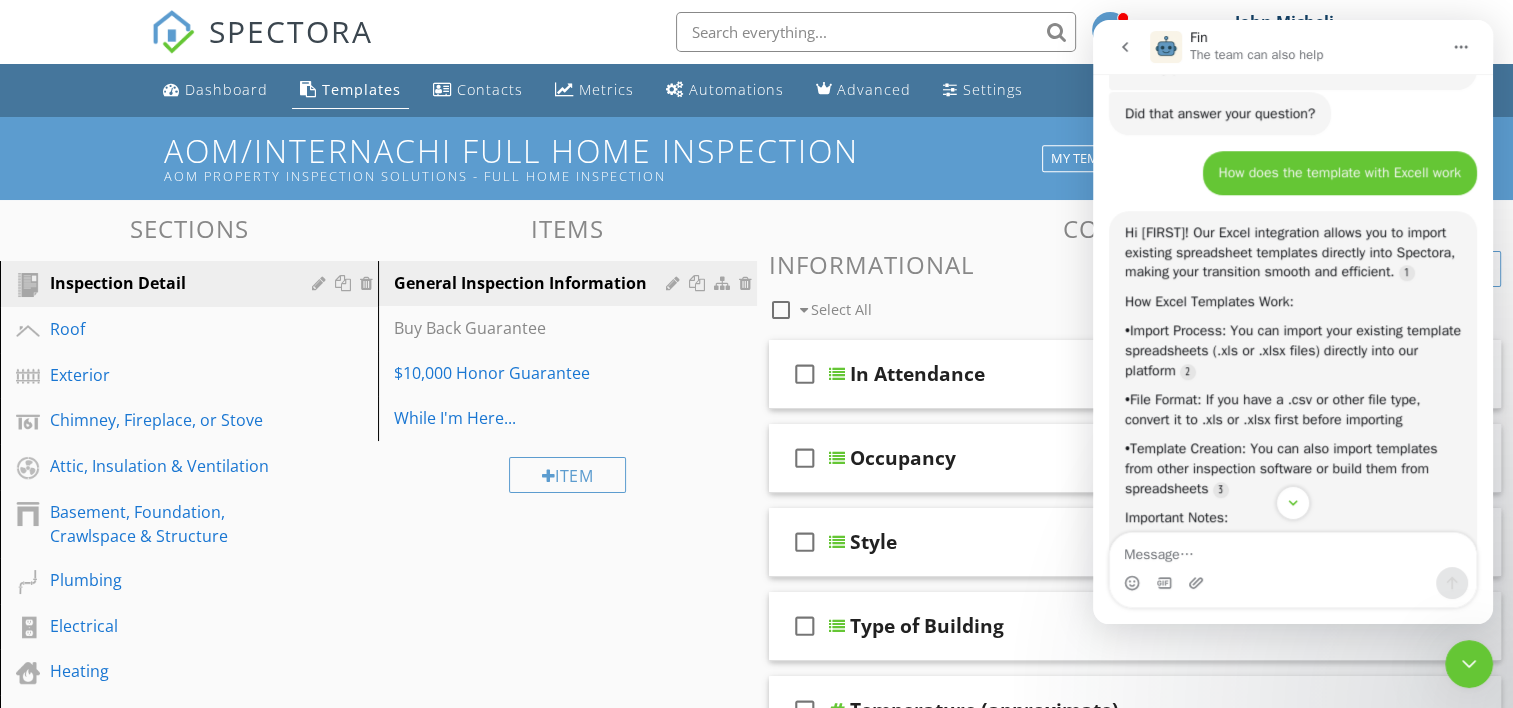 click at bounding box center [1293, 550] 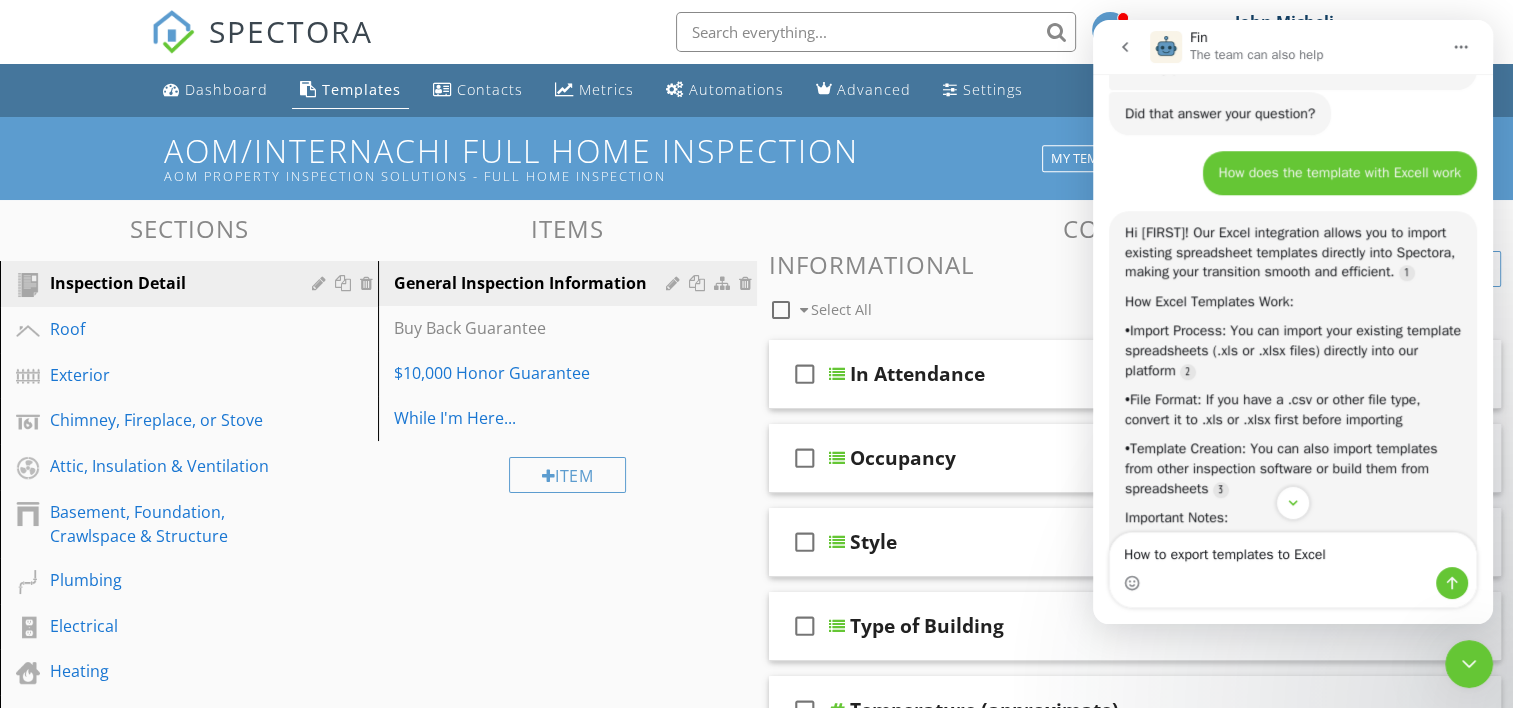 type on "How to export templates to Excel." 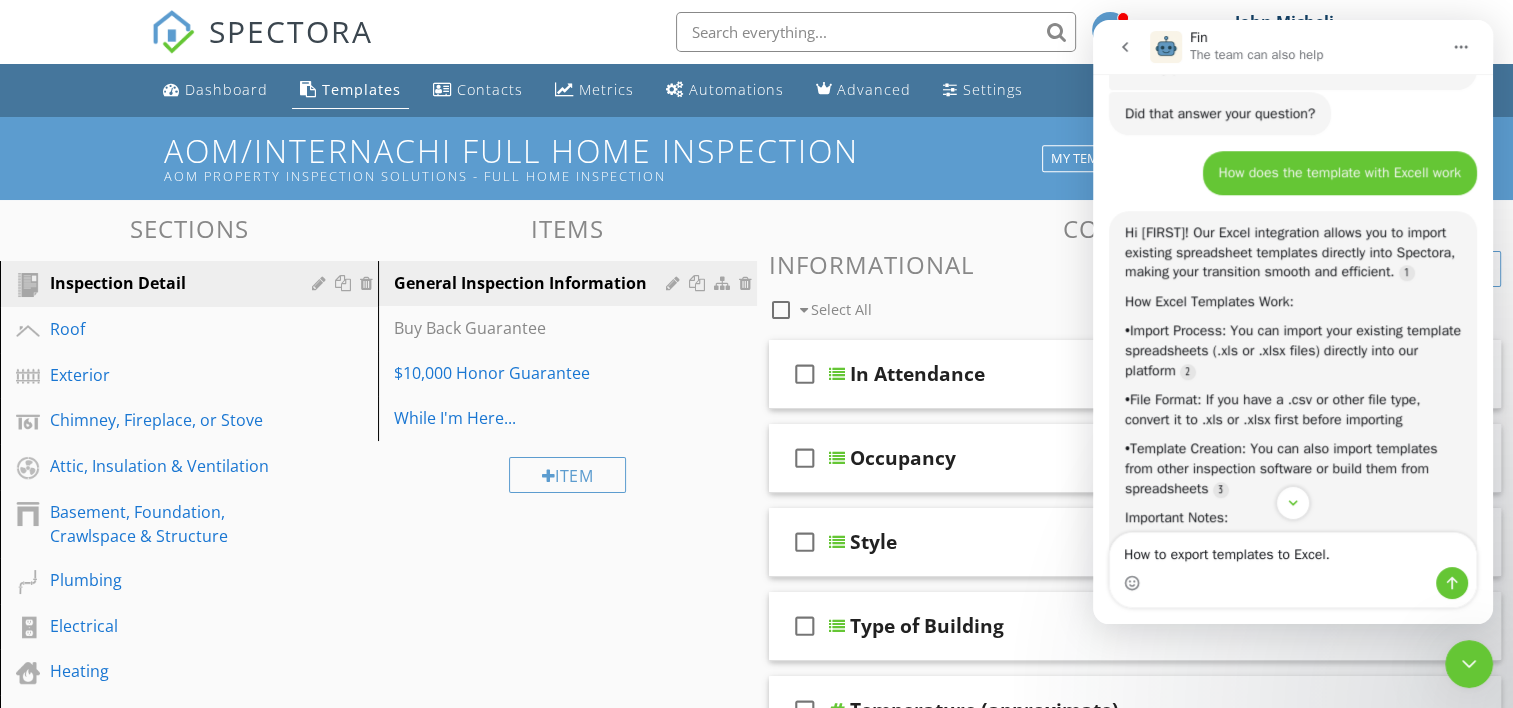 type 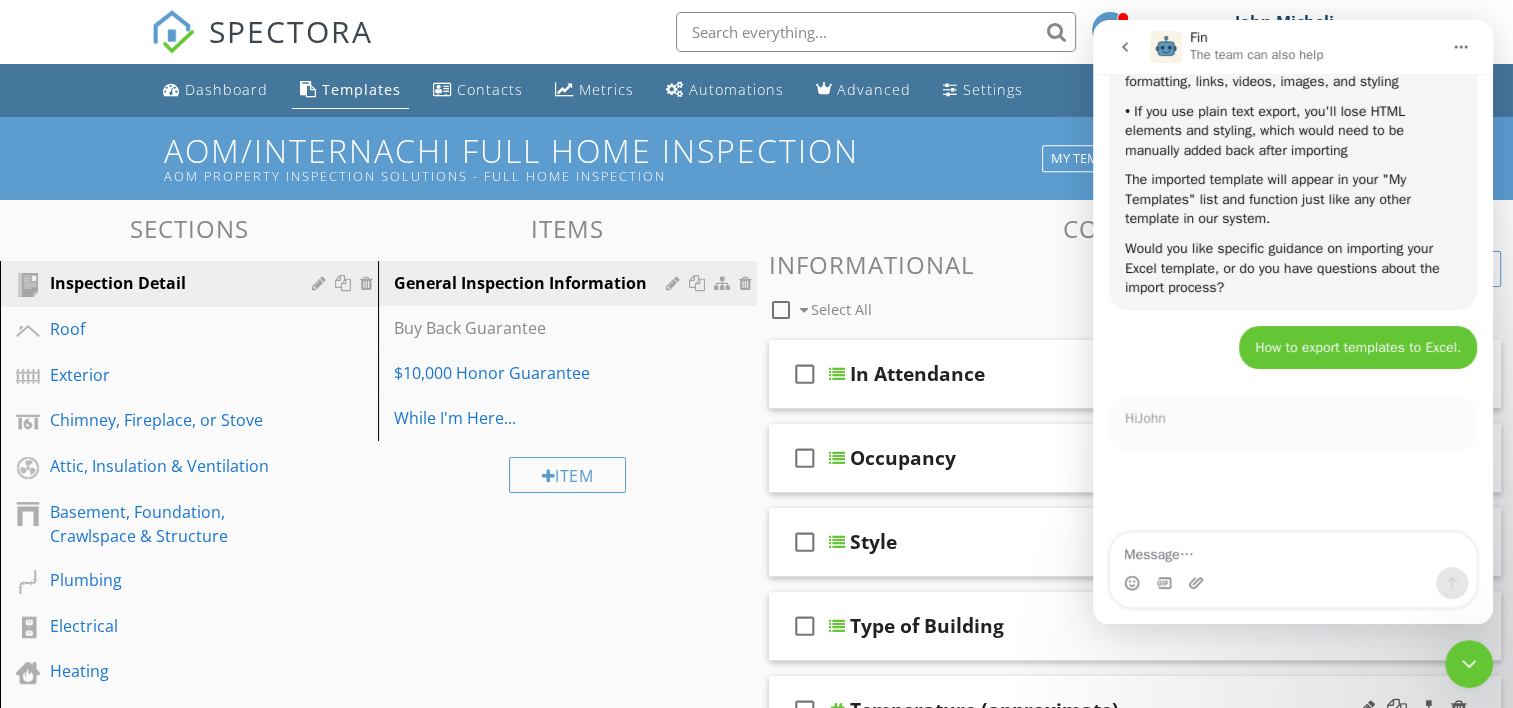 scroll, scrollTop: 2011, scrollLeft: 0, axis: vertical 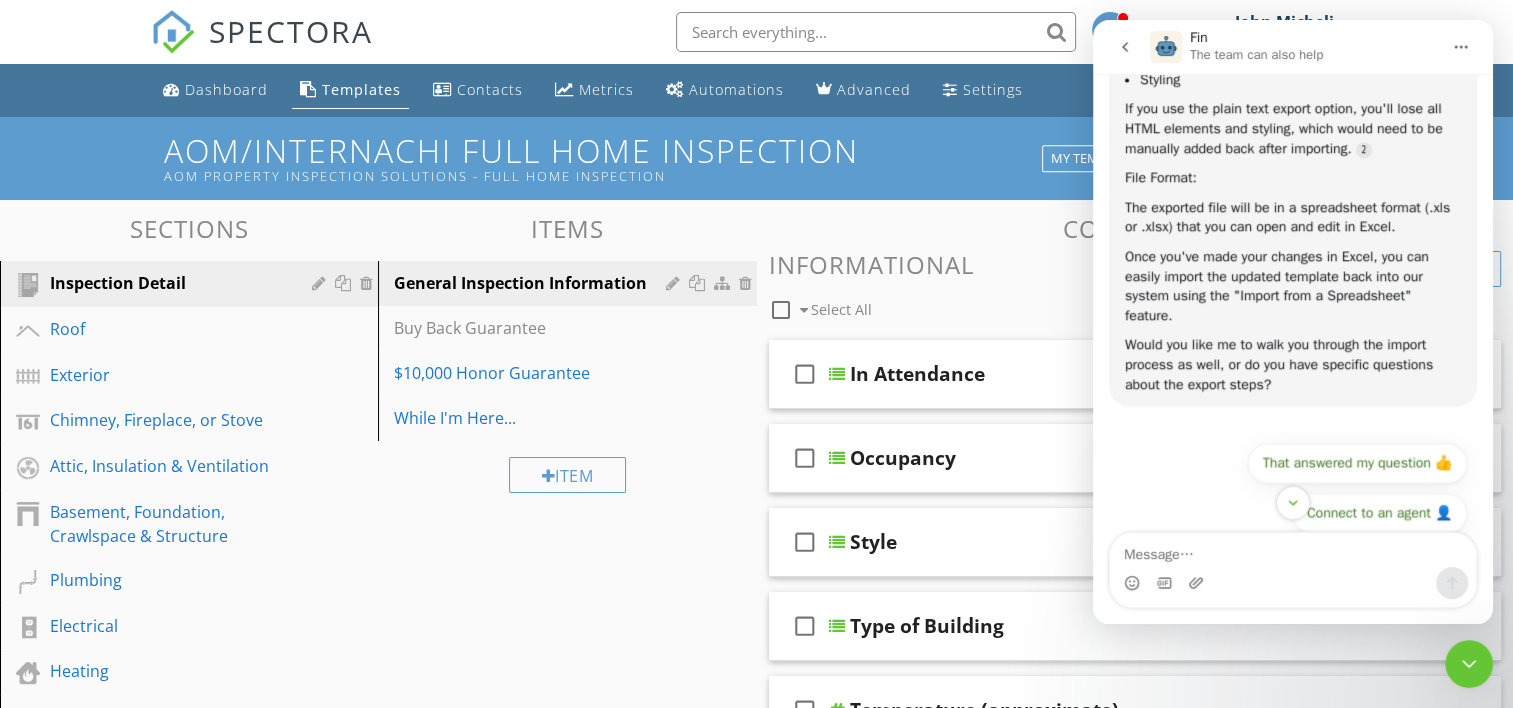 click 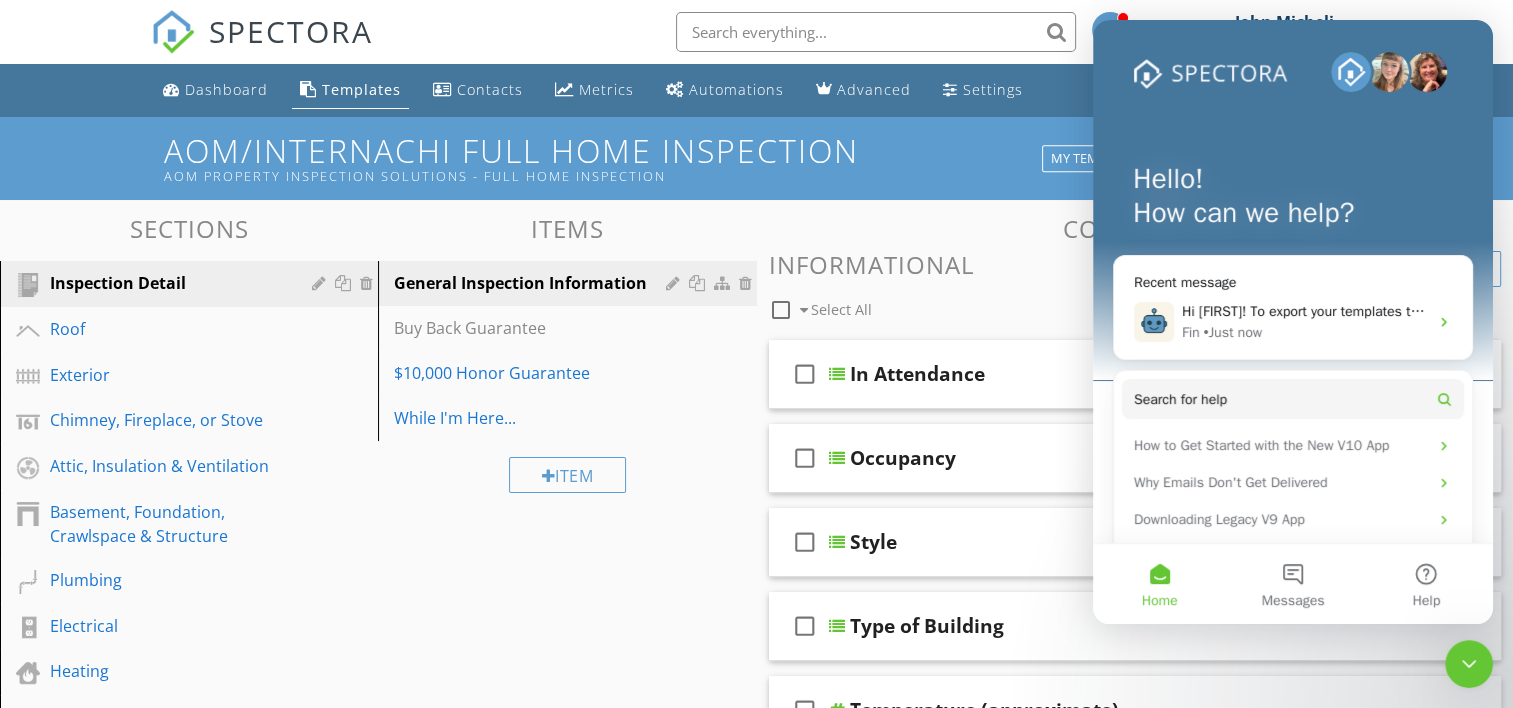 scroll, scrollTop: 2339, scrollLeft: 0, axis: vertical 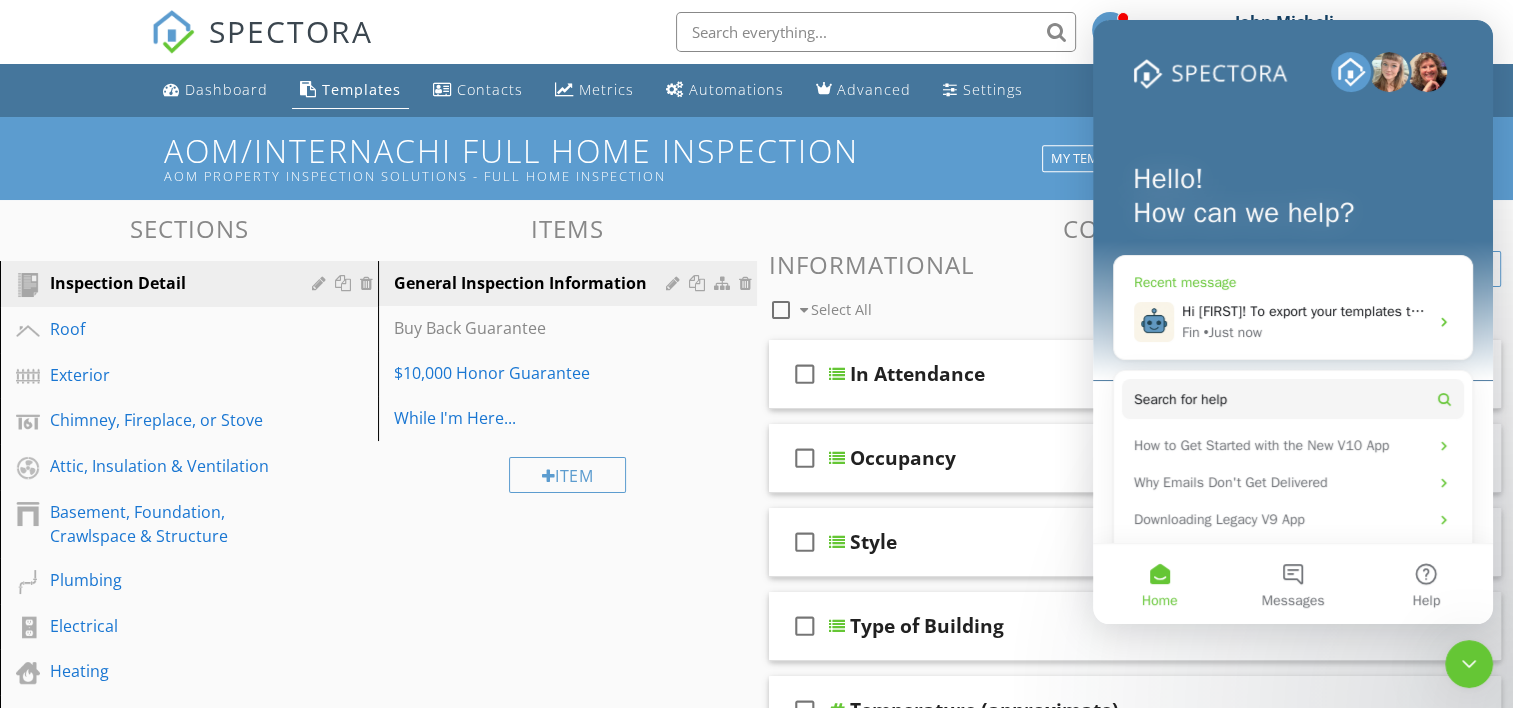 click on "Hi [FIRST]! To export your templates to Excel, you can follow these steps: How to Export Templates: The sources reference that you can export your template into a spreadsheet format. You'll need to follow the steps outlined in our template export guide. Important Export Options: When exporting your template for editing purposes, choose the "HTML" option instead of "plain text" to preserve: Formatting, Links, Videos, Images, Styling If you use the plain text export option, you'll lose all HTML elements and styling, which would need to be manually added back after importing. File Format: The exported file will be in a spreadsheet format (.xls or .xlsx) that you can open and edit in Excel. Once you've made your changes in Excel, you can easily import the updated template back into our system using the "Import from a Spreadsheet" feature. Would you like me to walk you through the import process as well, or do you have specific questions about the export steps?" at bounding box center [4153, 311] 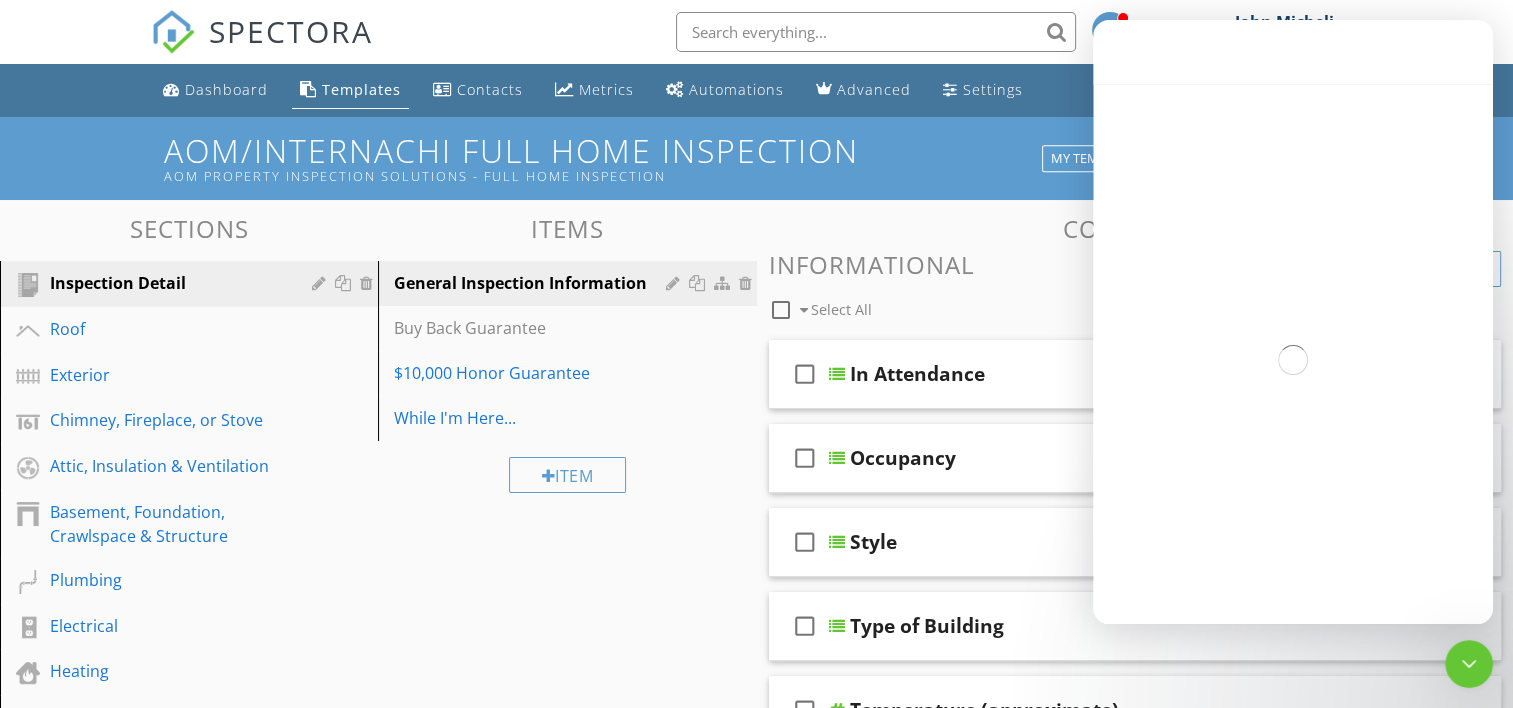 scroll, scrollTop: 2783, scrollLeft: 0, axis: vertical 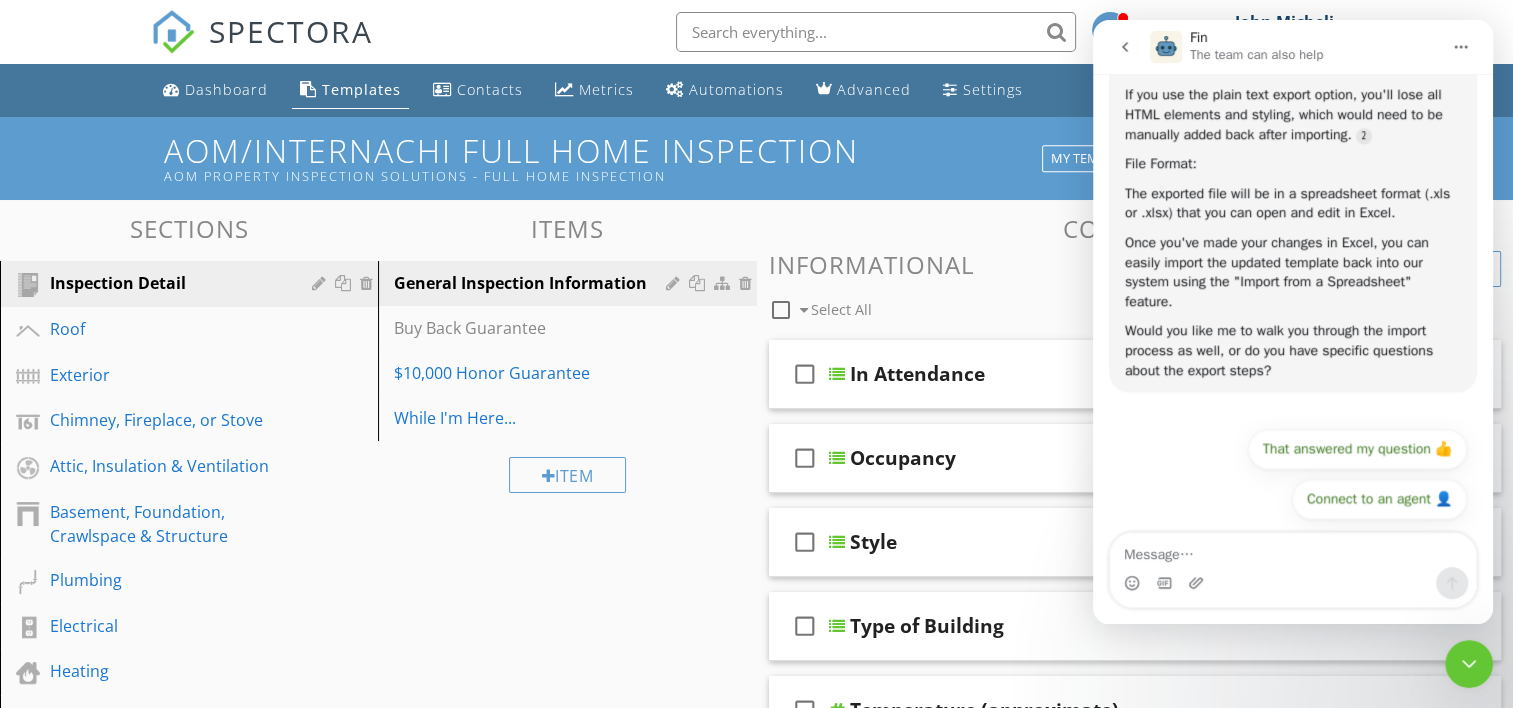 click 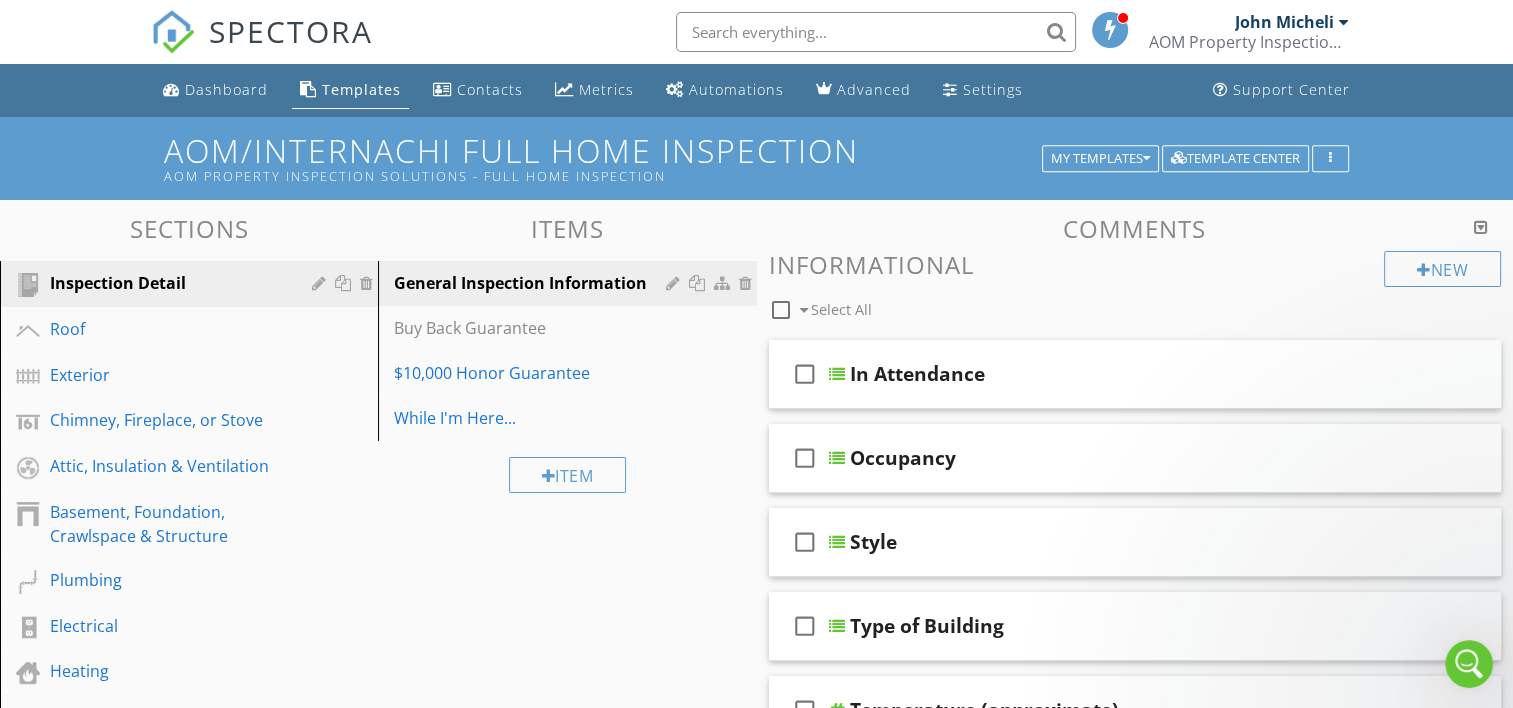 scroll, scrollTop: 0, scrollLeft: 0, axis: both 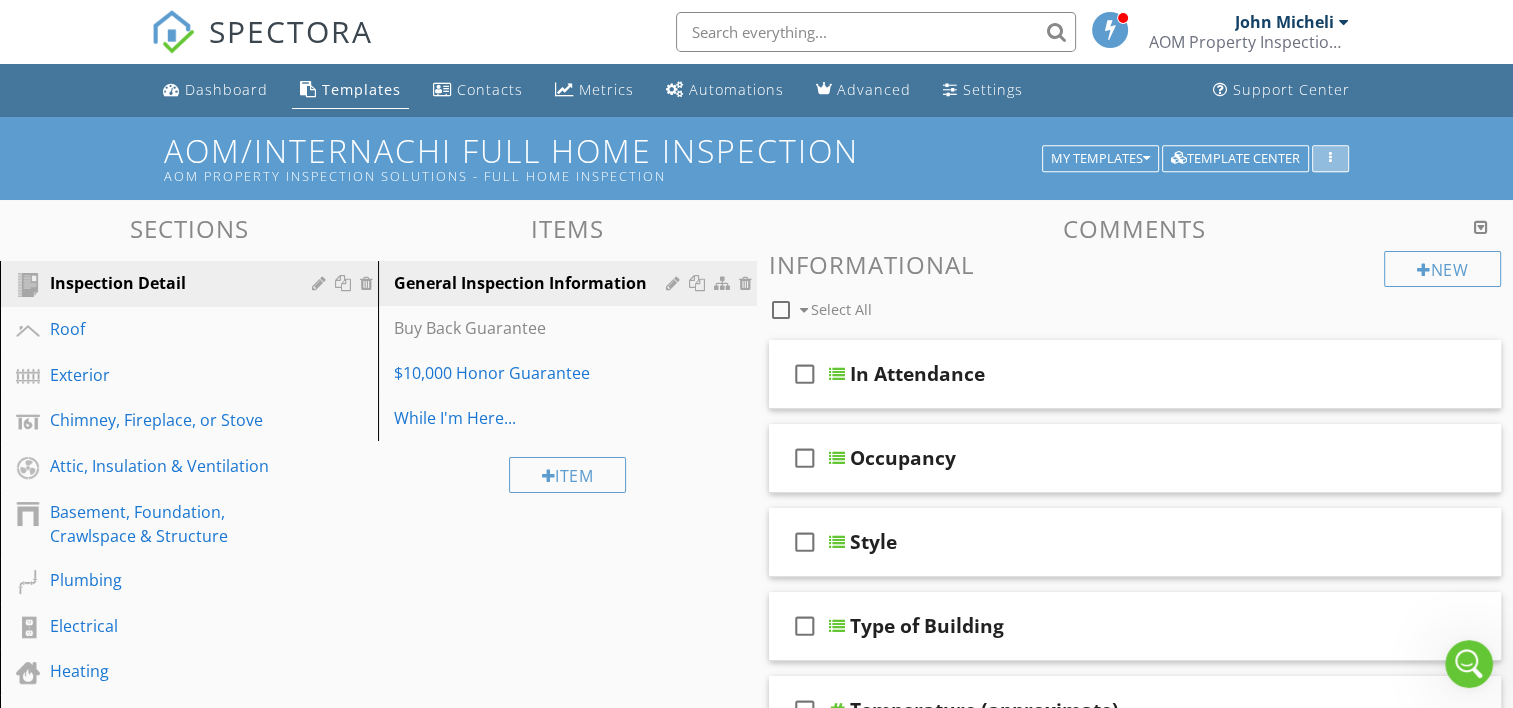 click at bounding box center (1330, 159) 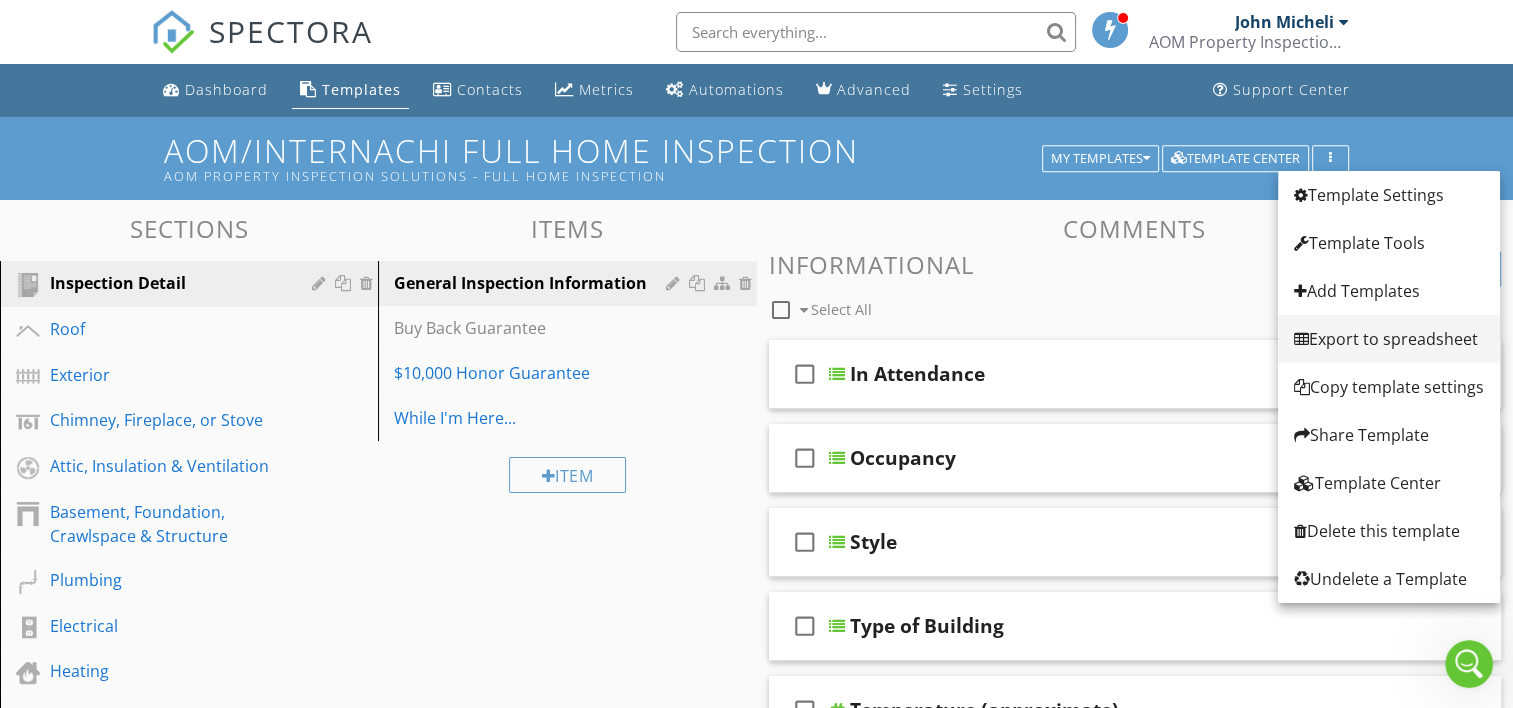 click on "Export to spreadsheet" at bounding box center [1389, 339] 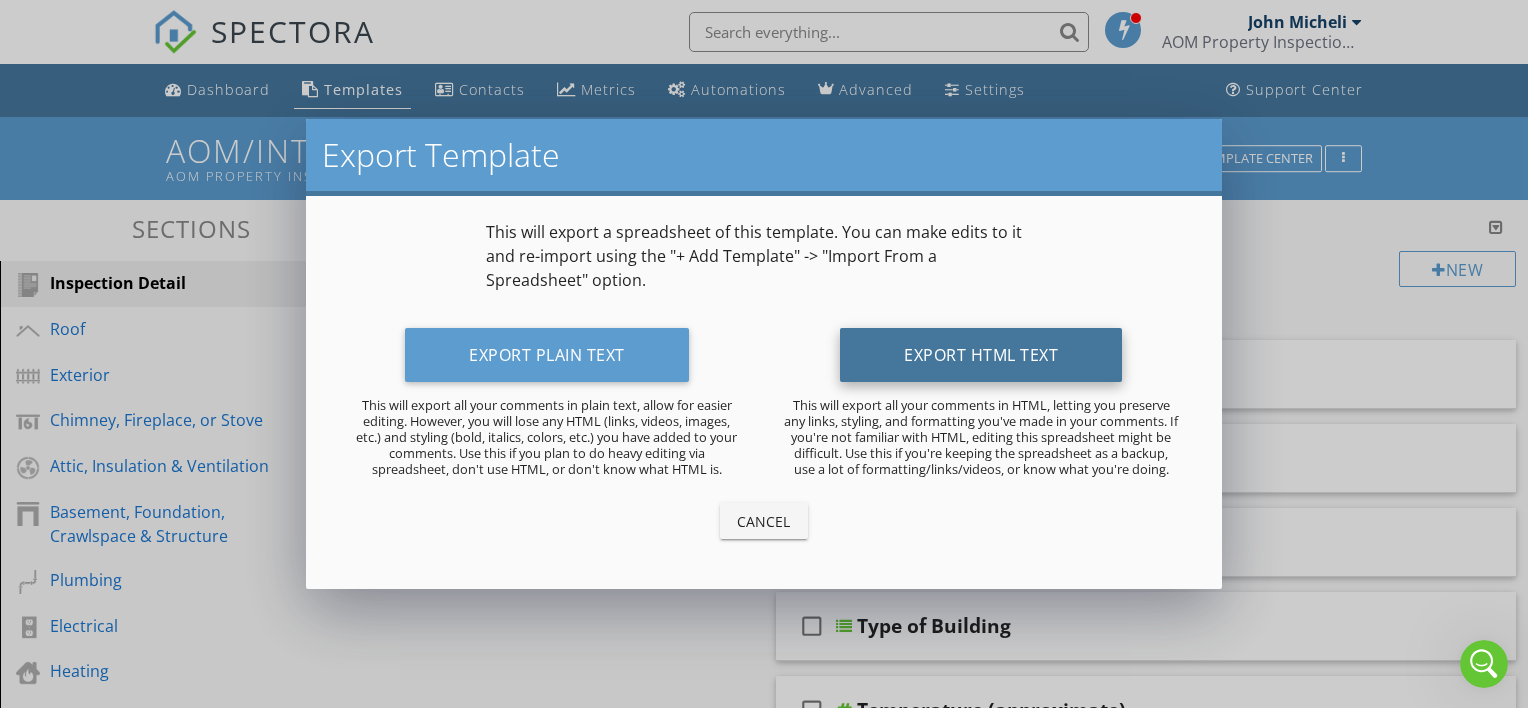 click on "Export HTML Text" at bounding box center (981, 355) 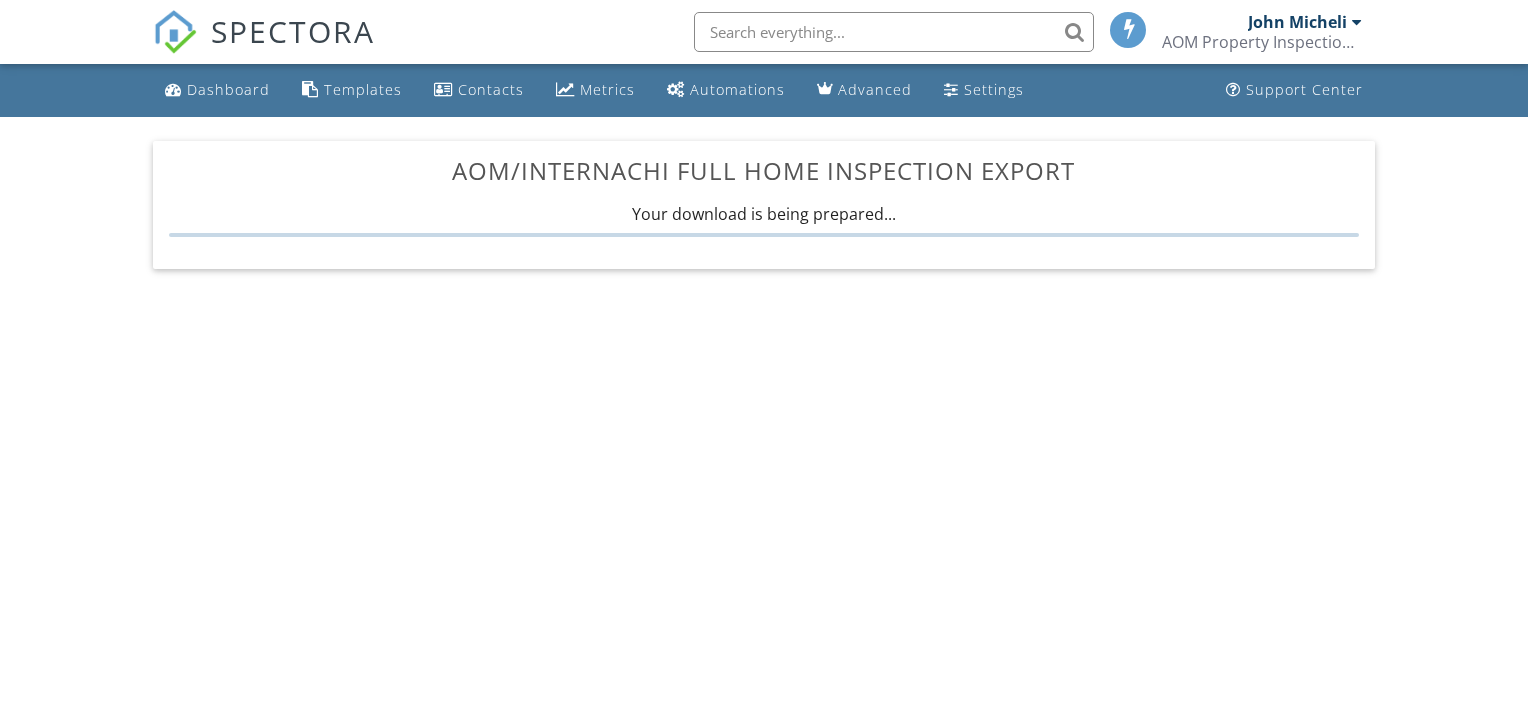 scroll, scrollTop: 0, scrollLeft: 0, axis: both 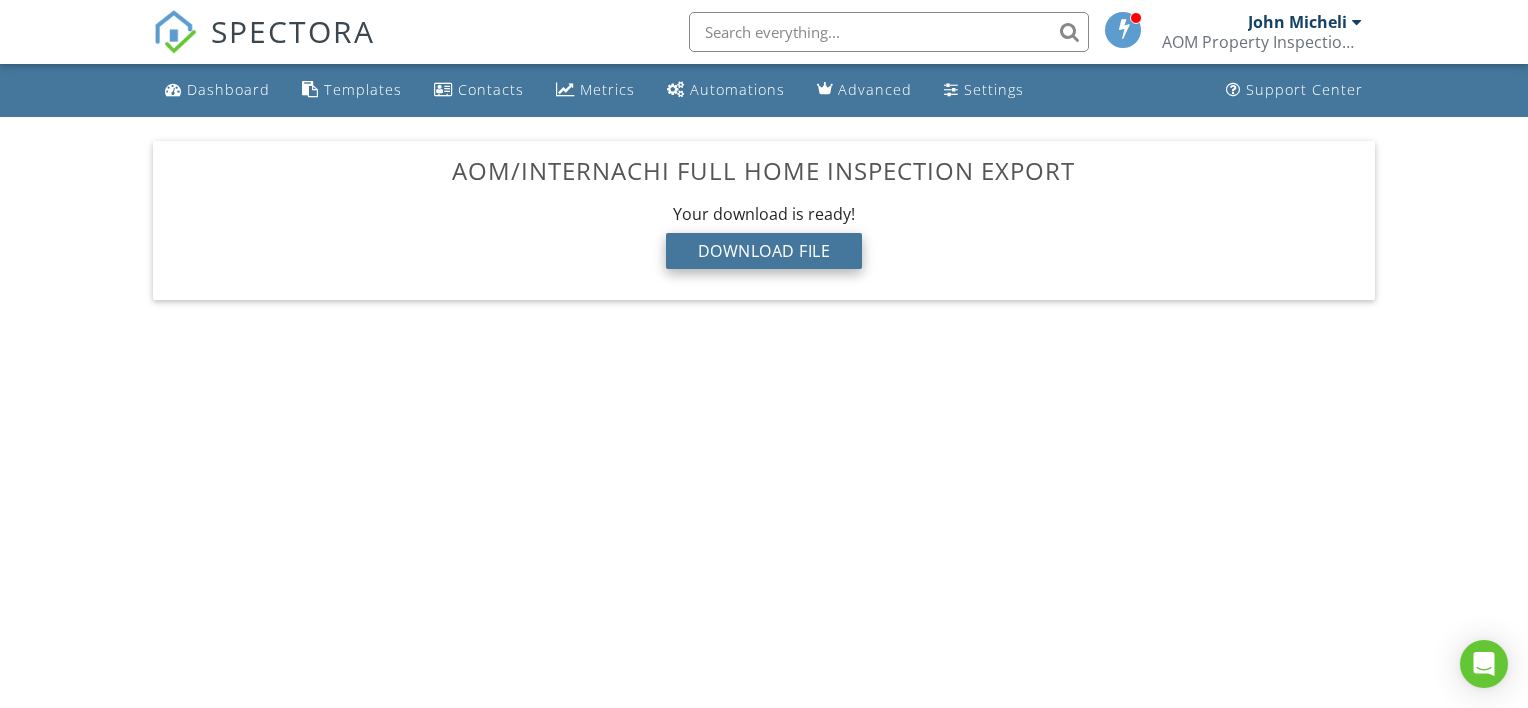 click on "Download File" at bounding box center (764, 251) 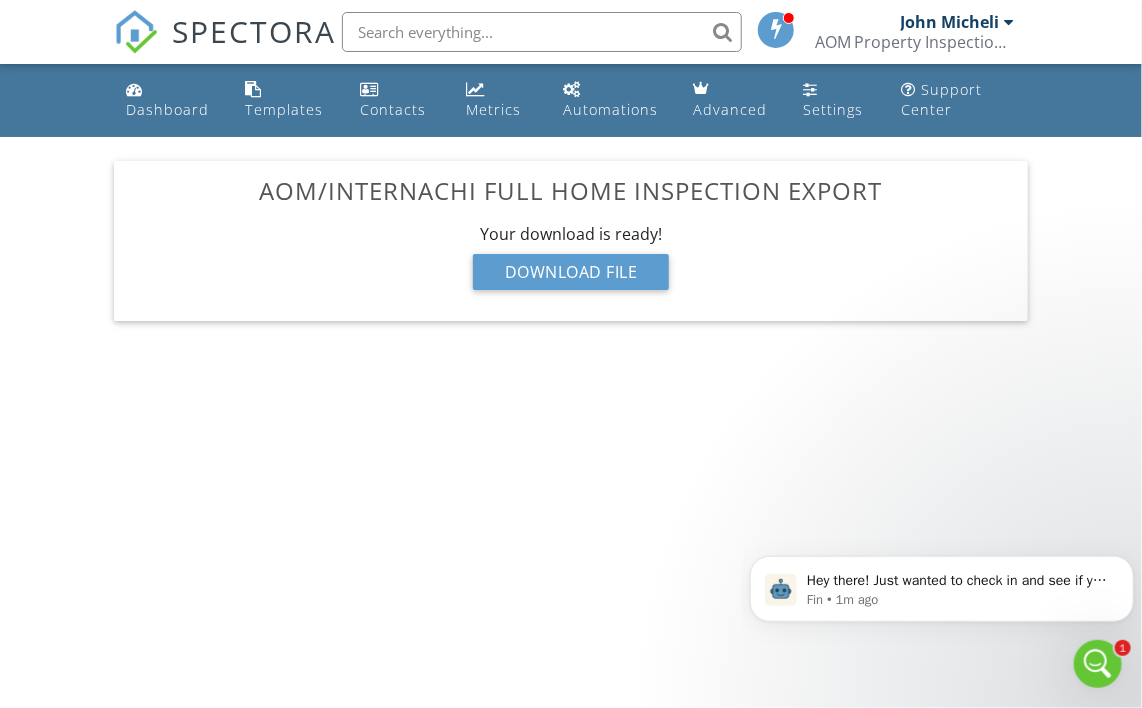 scroll, scrollTop: 0, scrollLeft: 0, axis: both 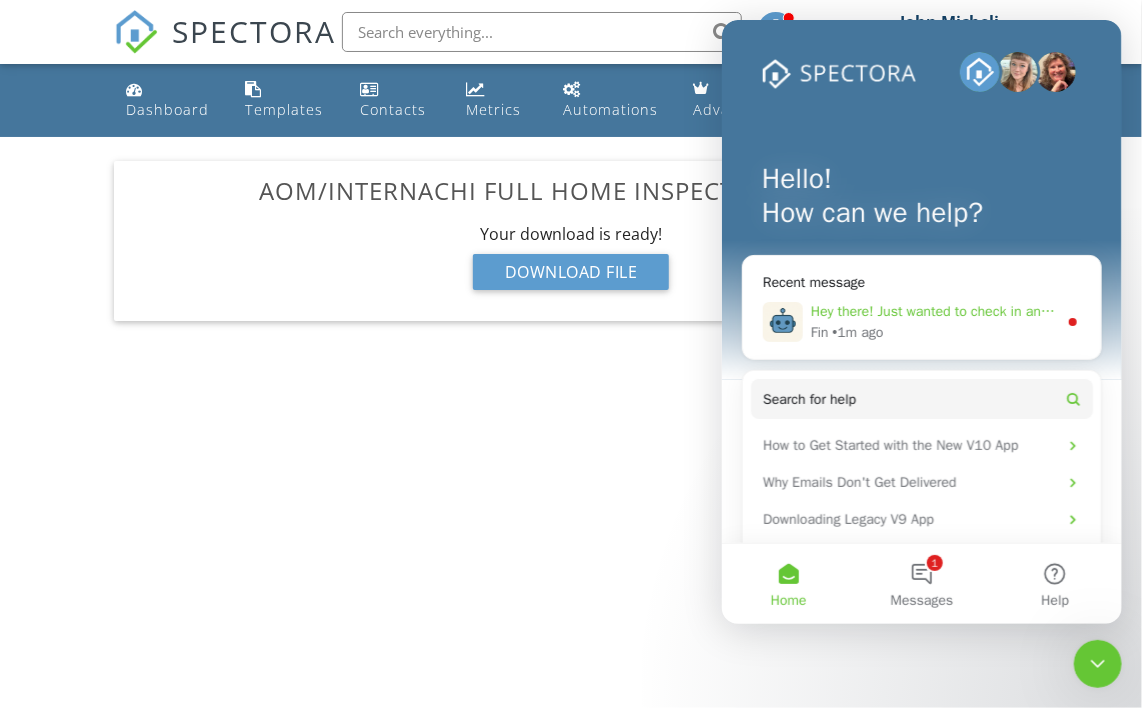 click on "Hey there! Just wanted to check in and see if you still need a hand with anything. Let us know if there's anything else we can do to help—happy to assist!" at bounding box center (1281, 311) 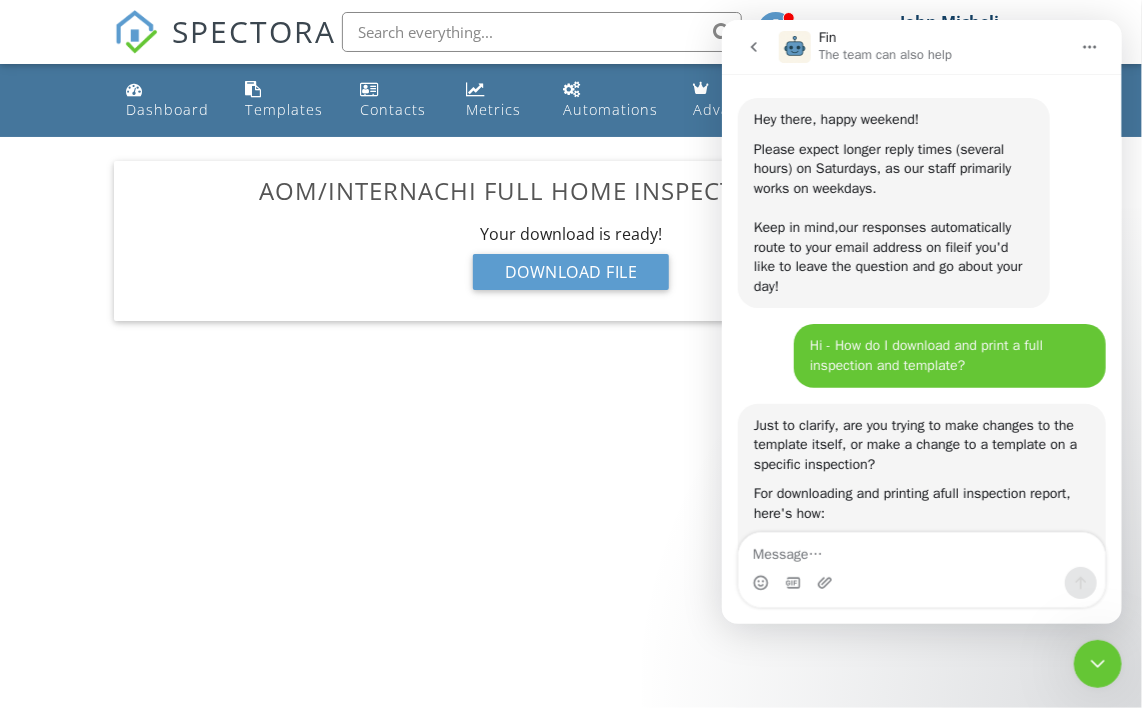 scroll, scrollTop: 3, scrollLeft: 0, axis: vertical 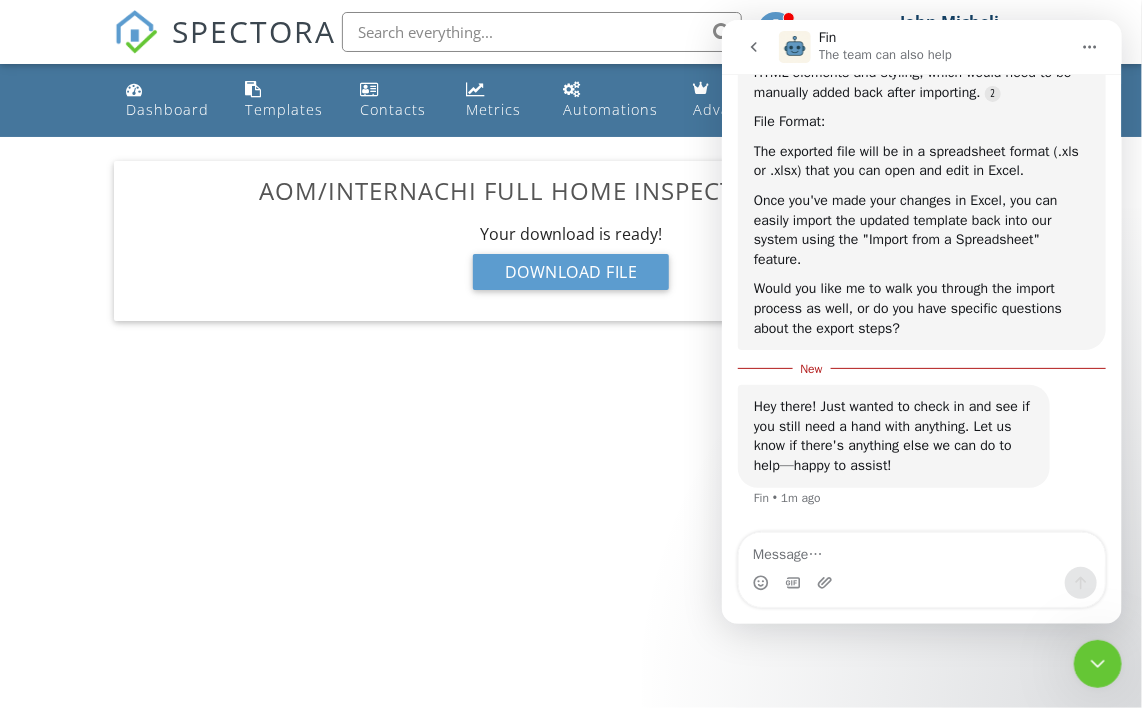 click at bounding box center (921, 550) 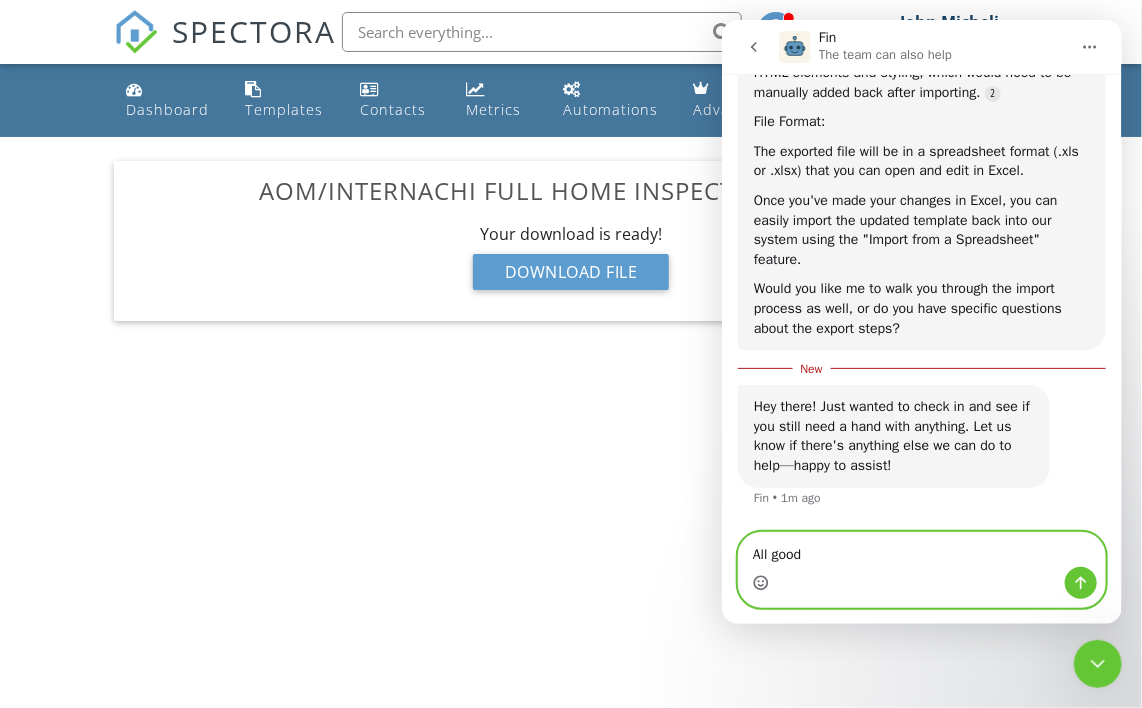 click 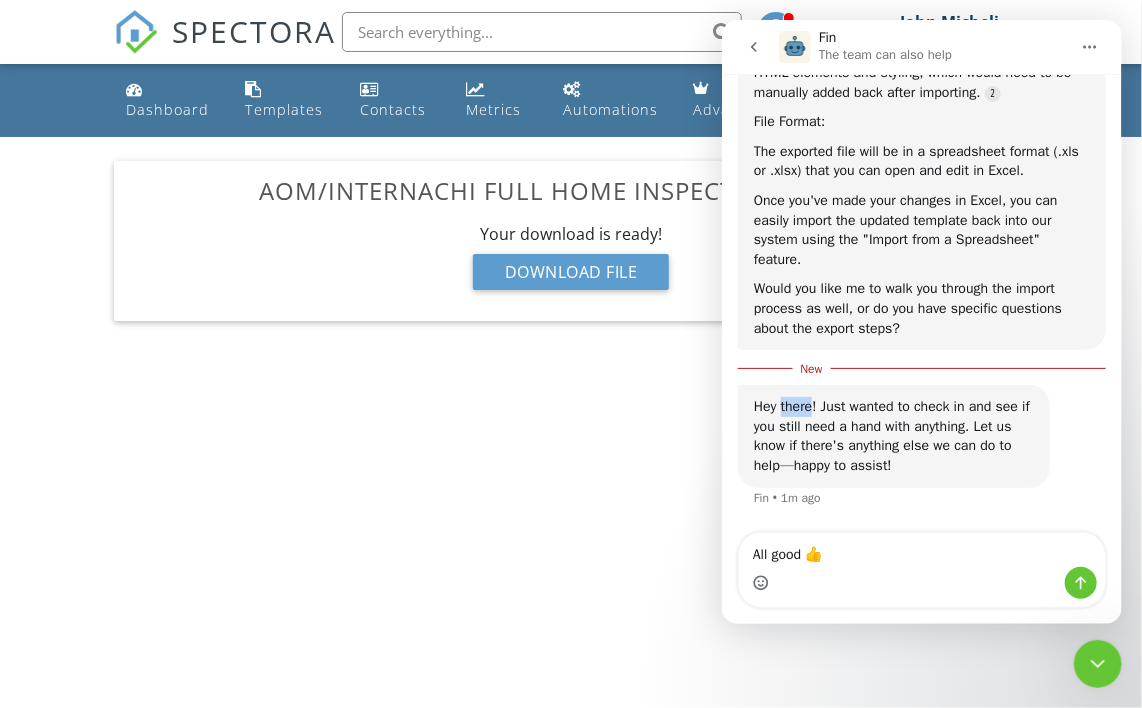 click on "Hey there! Just wanted to check in and see if you still need a hand with anything. Let us know if there's anything else we can do to help—happy to assist! Fin    •   1m ago" at bounding box center [893, 436] 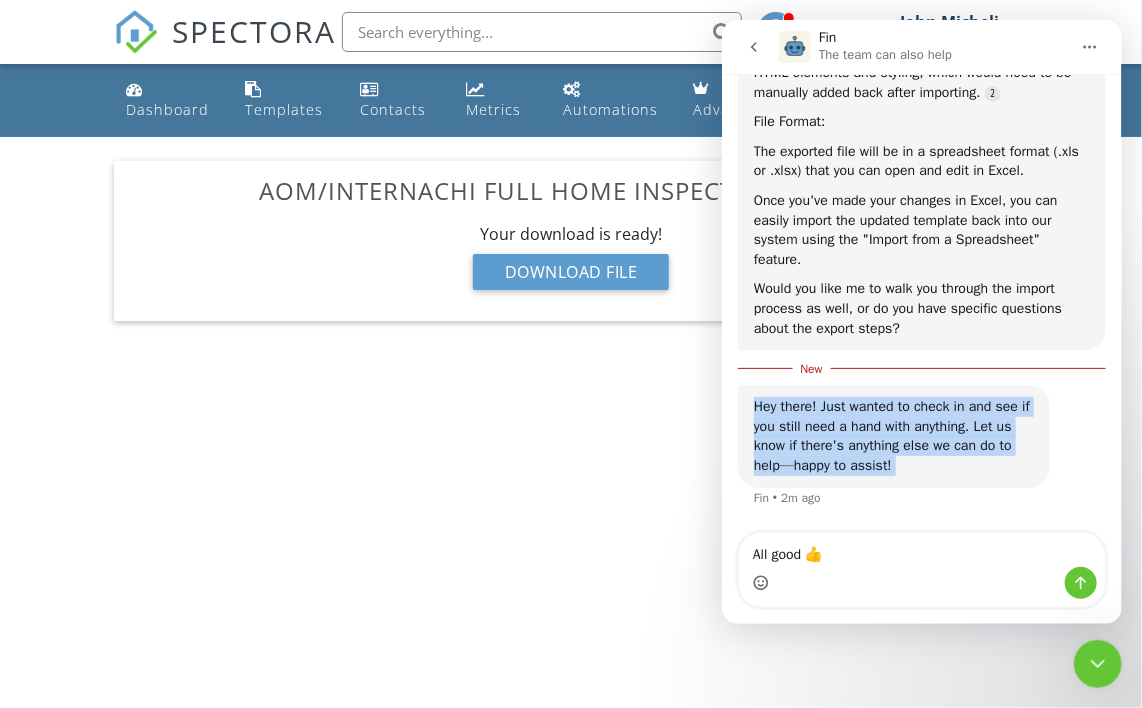 click on "Hey there! Just wanted to check in and see if you still need a hand with anything. Let us know if there's anything else we can do to help—happy to assist! Fin    •   2m ago" at bounding box center (893, 436) 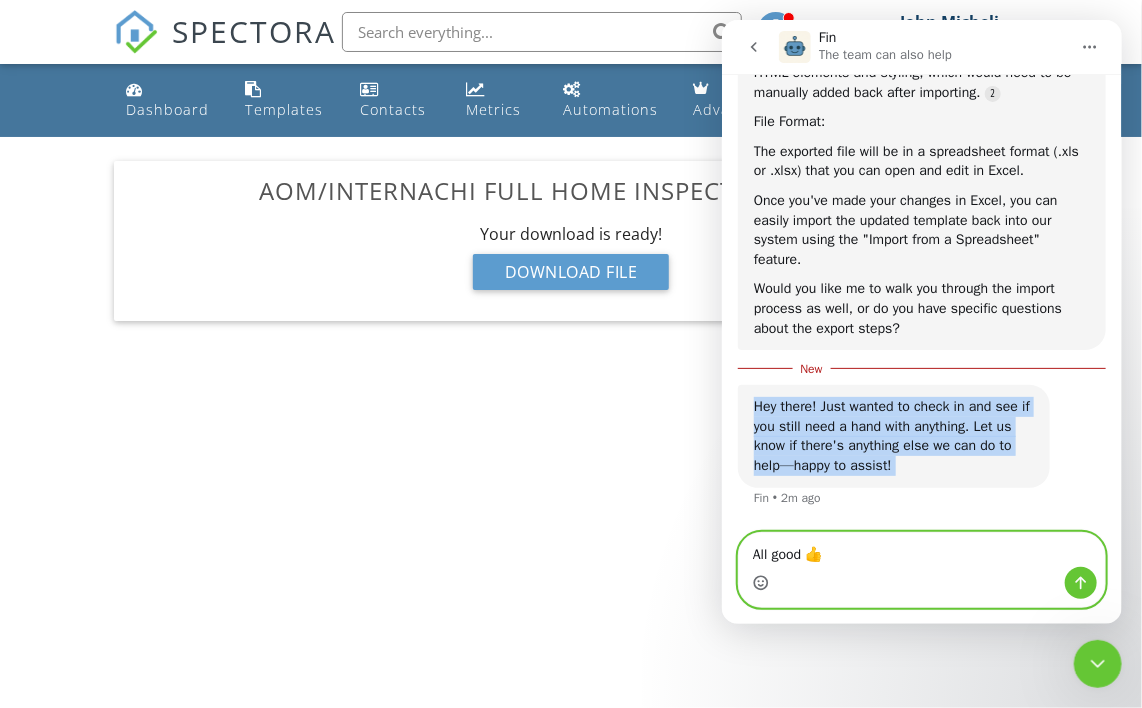 click 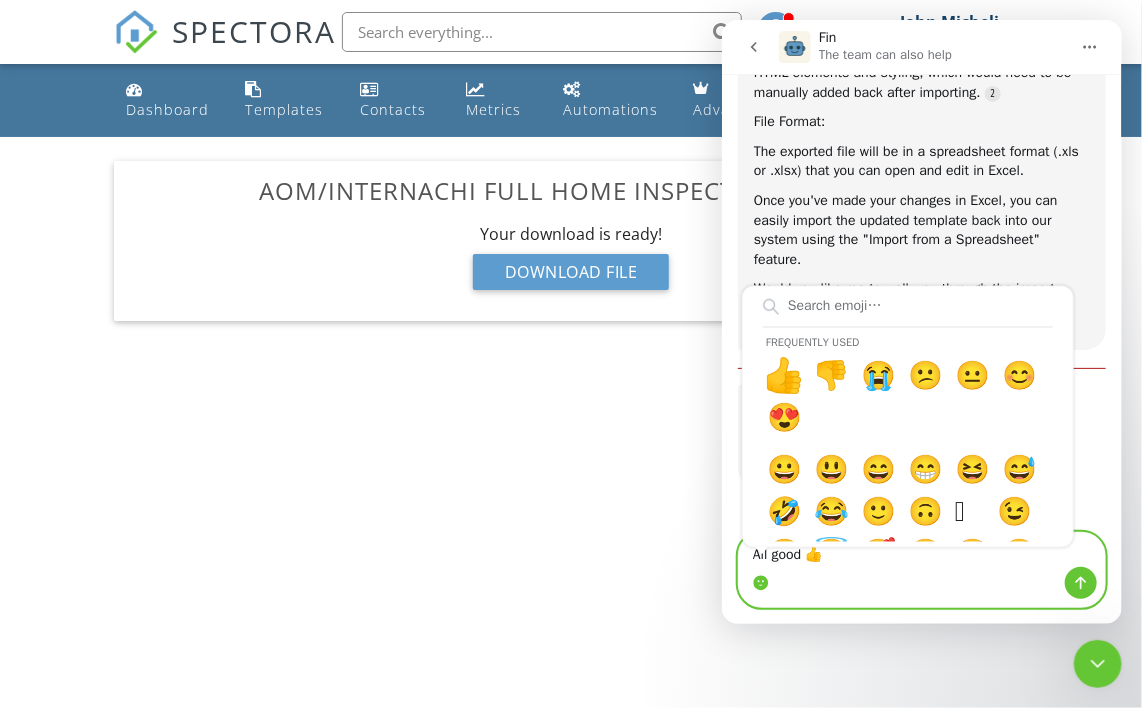 type on "All good 👍👍" 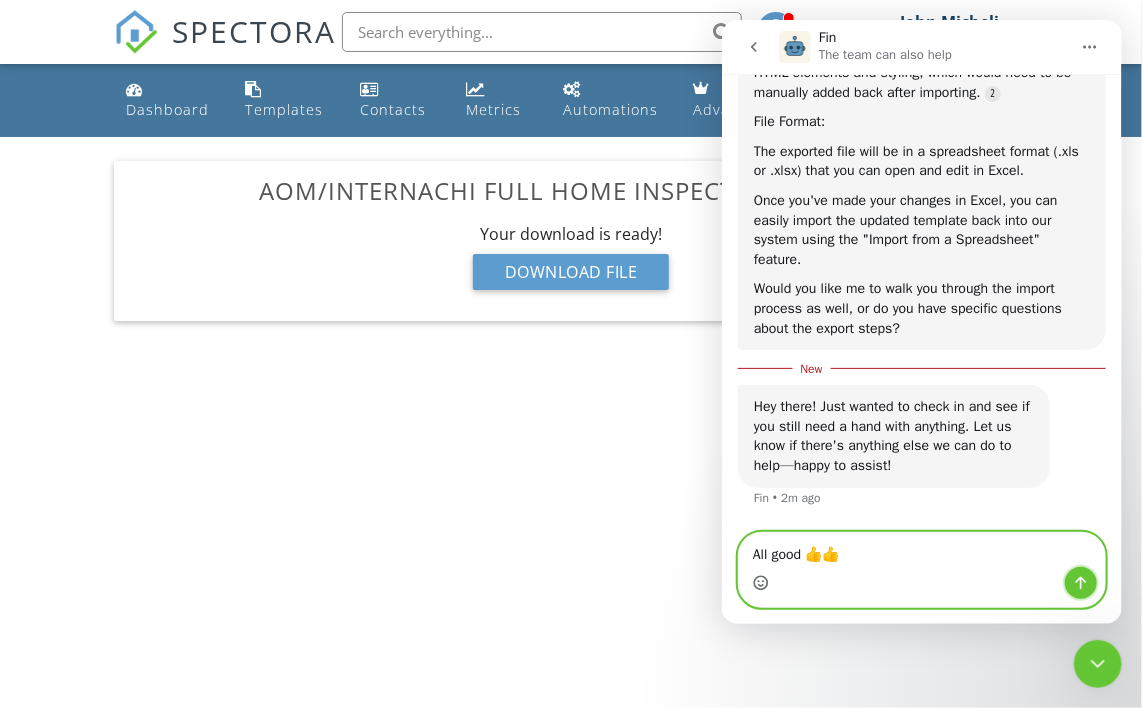 click 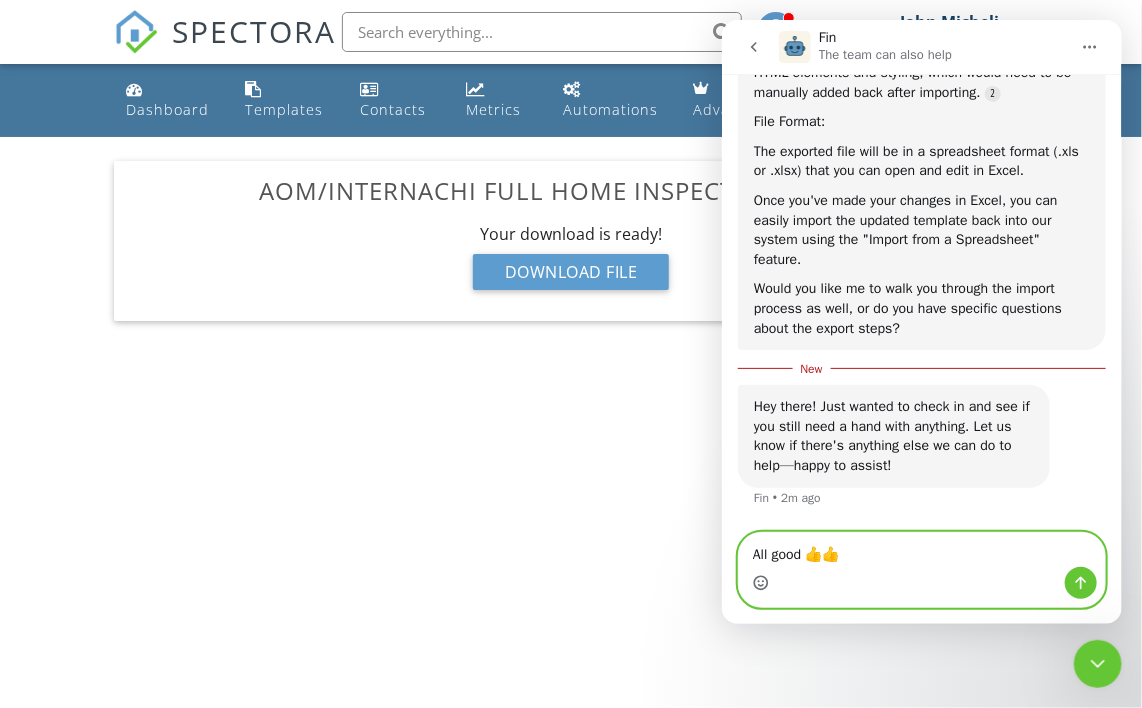 type 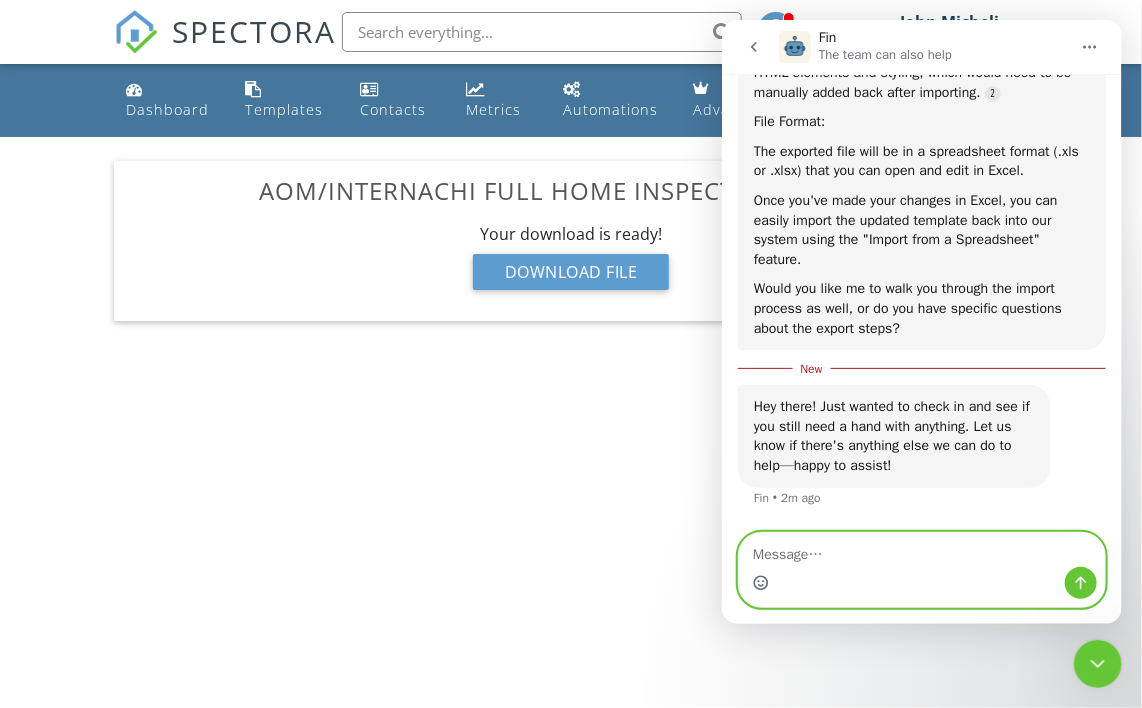 scroll, scrollTop: 2, scrollLeft: 0, axis: vertical 